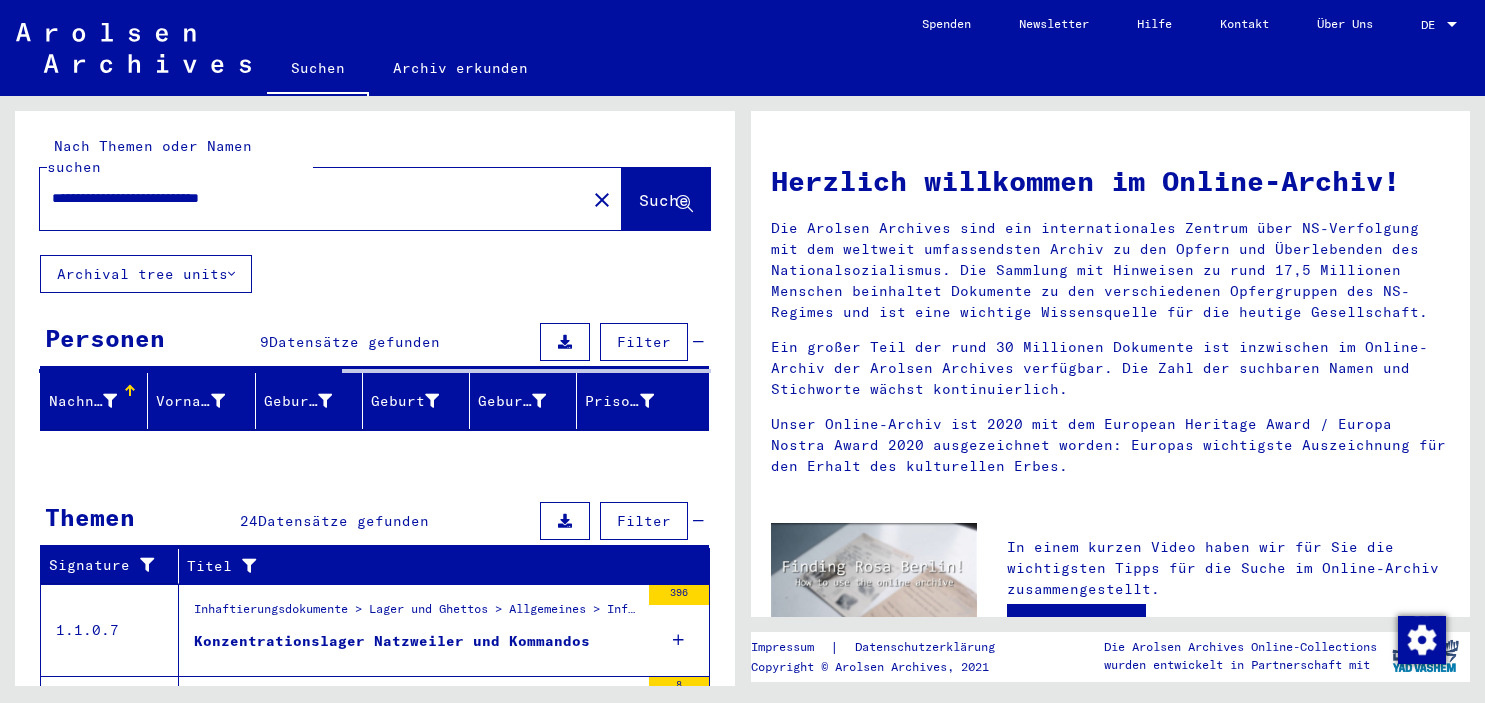 scroll, scrollTop: 0, scrollLeft: 0, axis: both 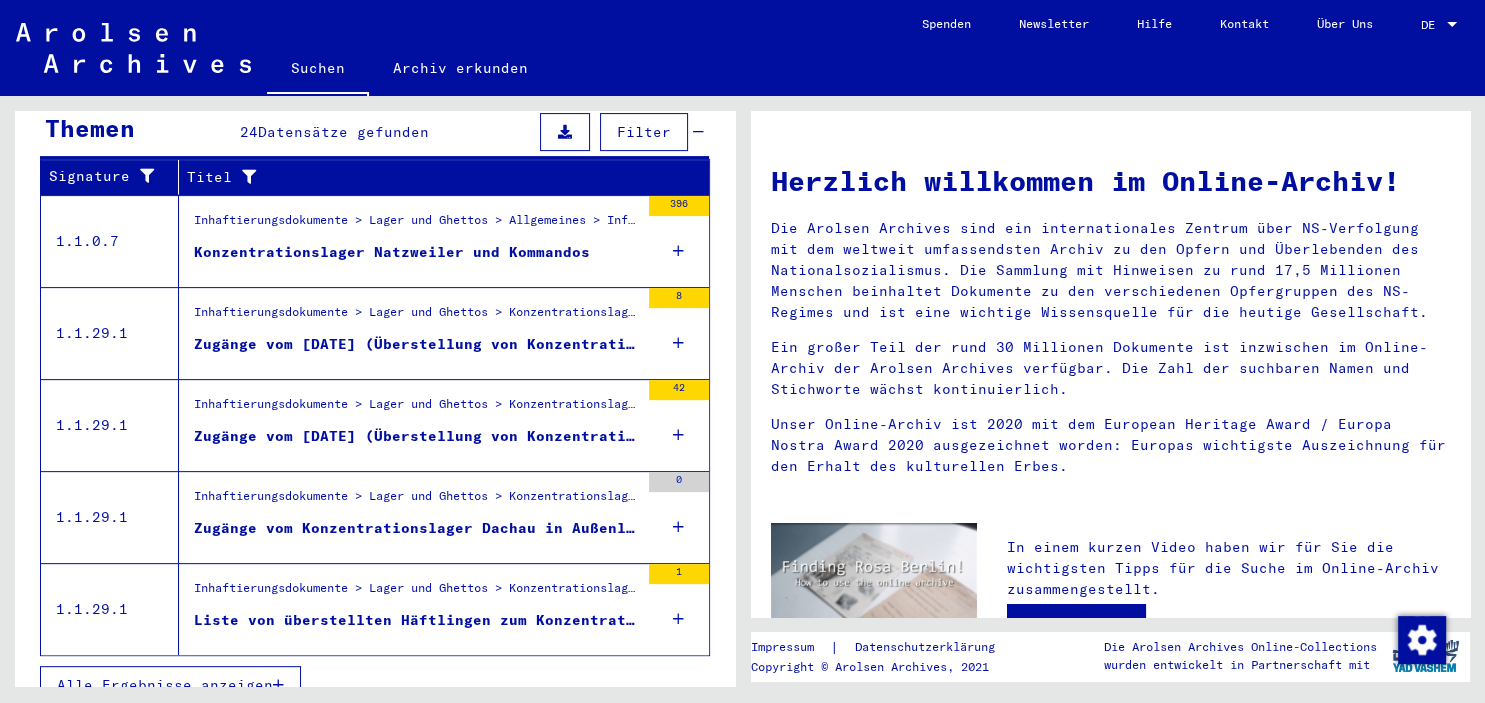 click on "Alle Ergebnisse anzeigen" at bounding box center [165, 685] 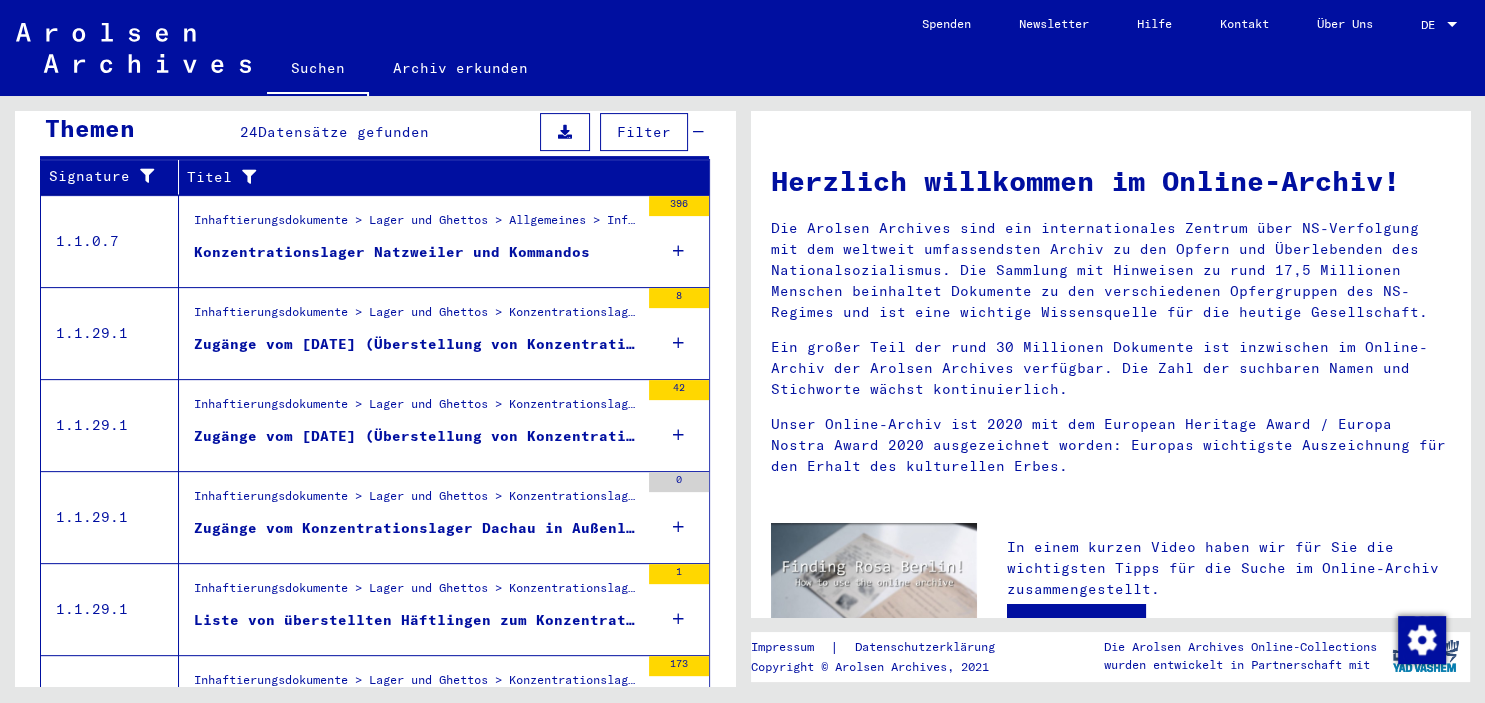 scroll, scrollTop: 329, scrollLeft: 0, axis: vertical 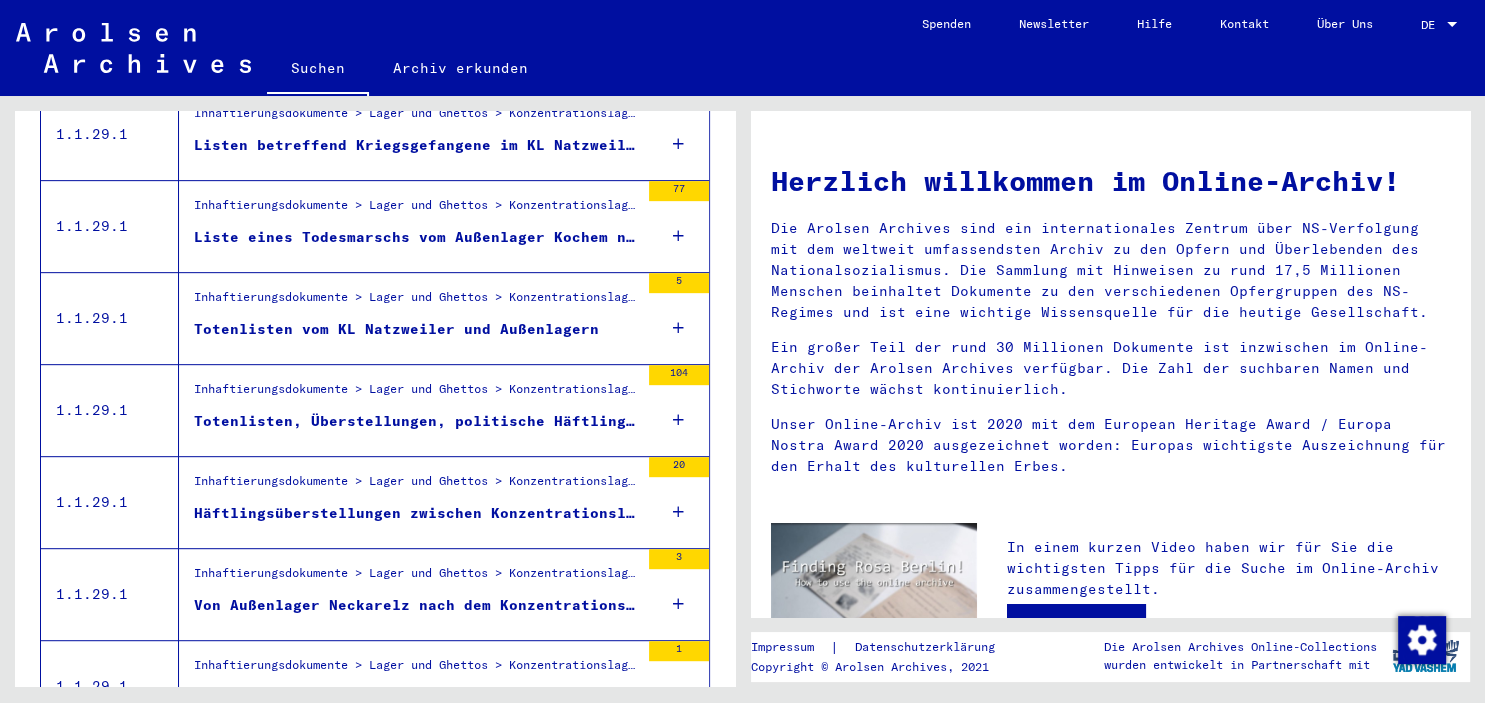 click on "Totenlisten vom KL Natzweiler und Außenlagern" at bounding box center [396, 329] 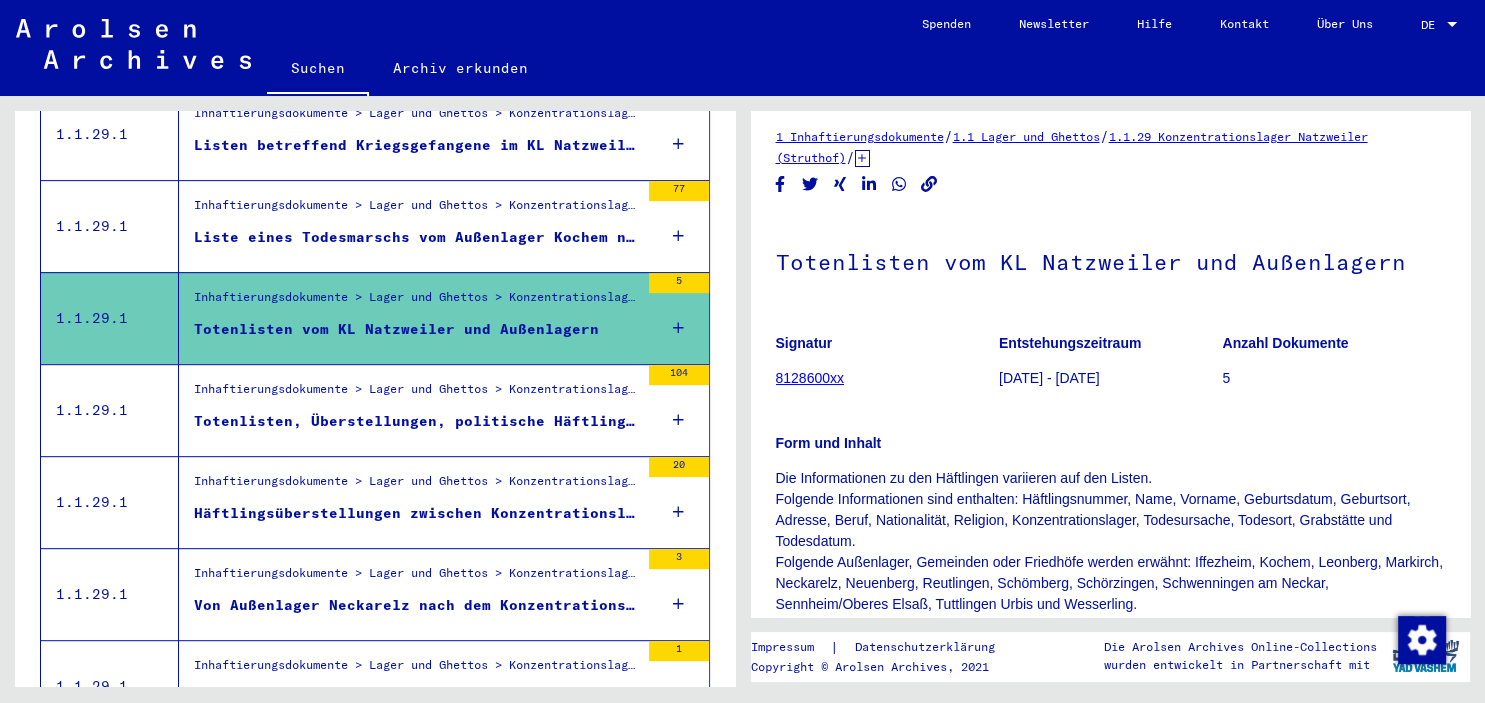 scroll, scrollTop: 0, scrollLeft: 0, axis: both 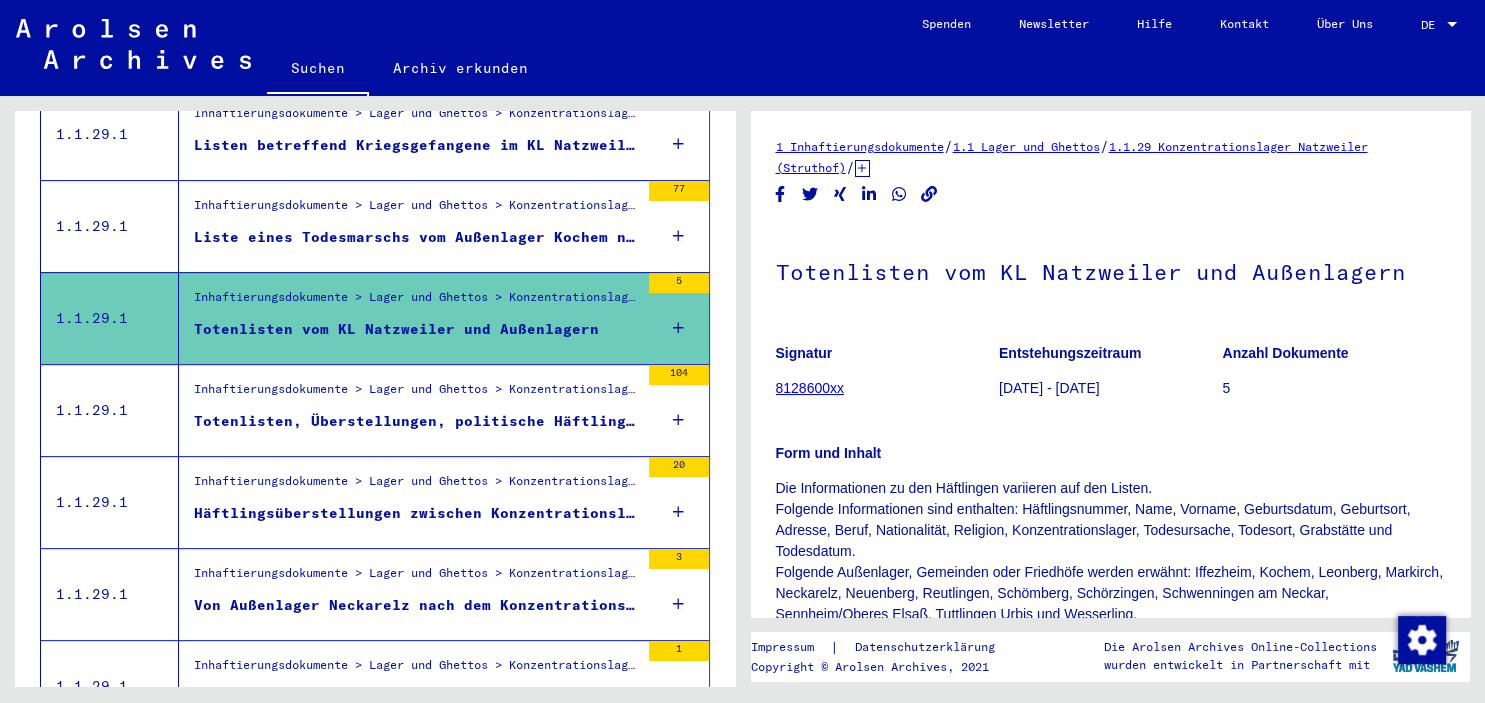 click on "Von Außenlager Neckarelz nach dem Konzentrationslager Natzweiler rücküberstellte Häftlinge" at bounding box center (416, 605) 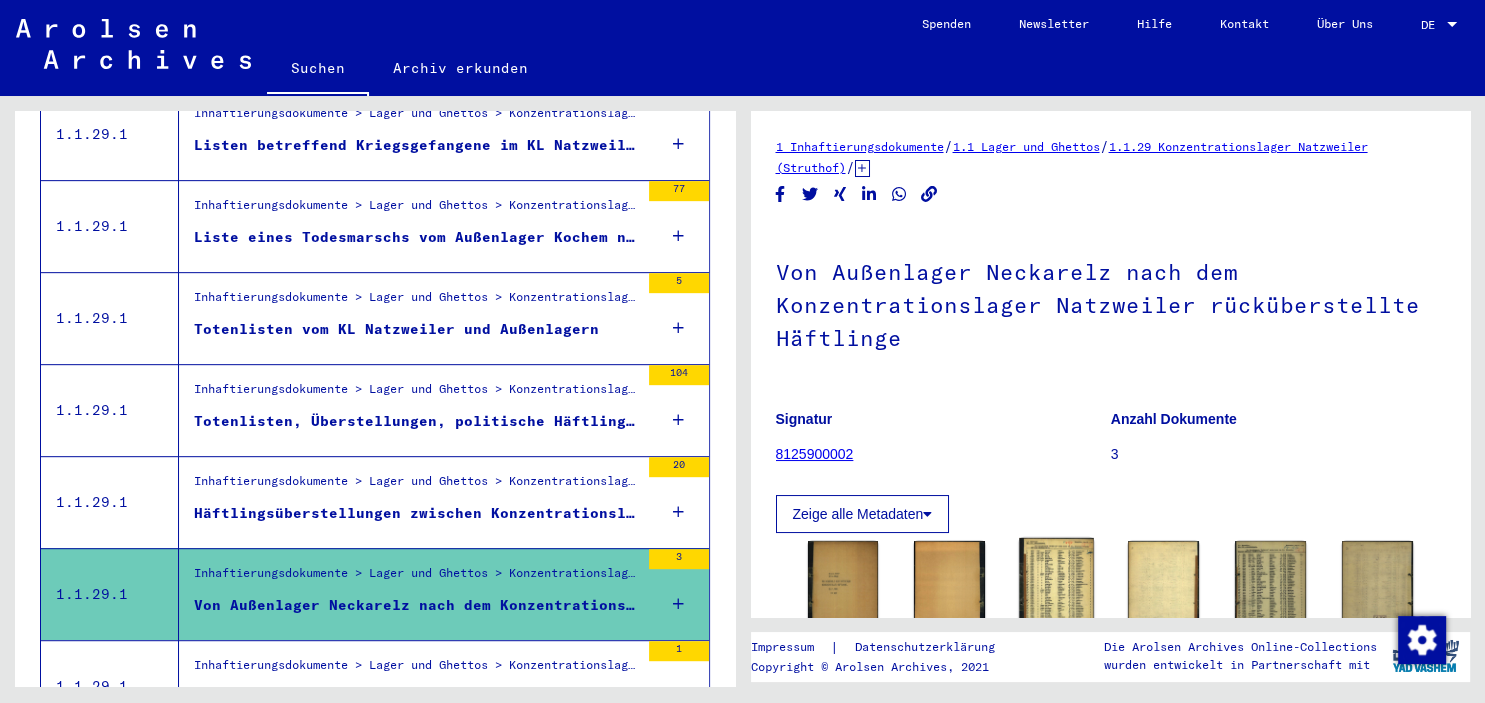 click 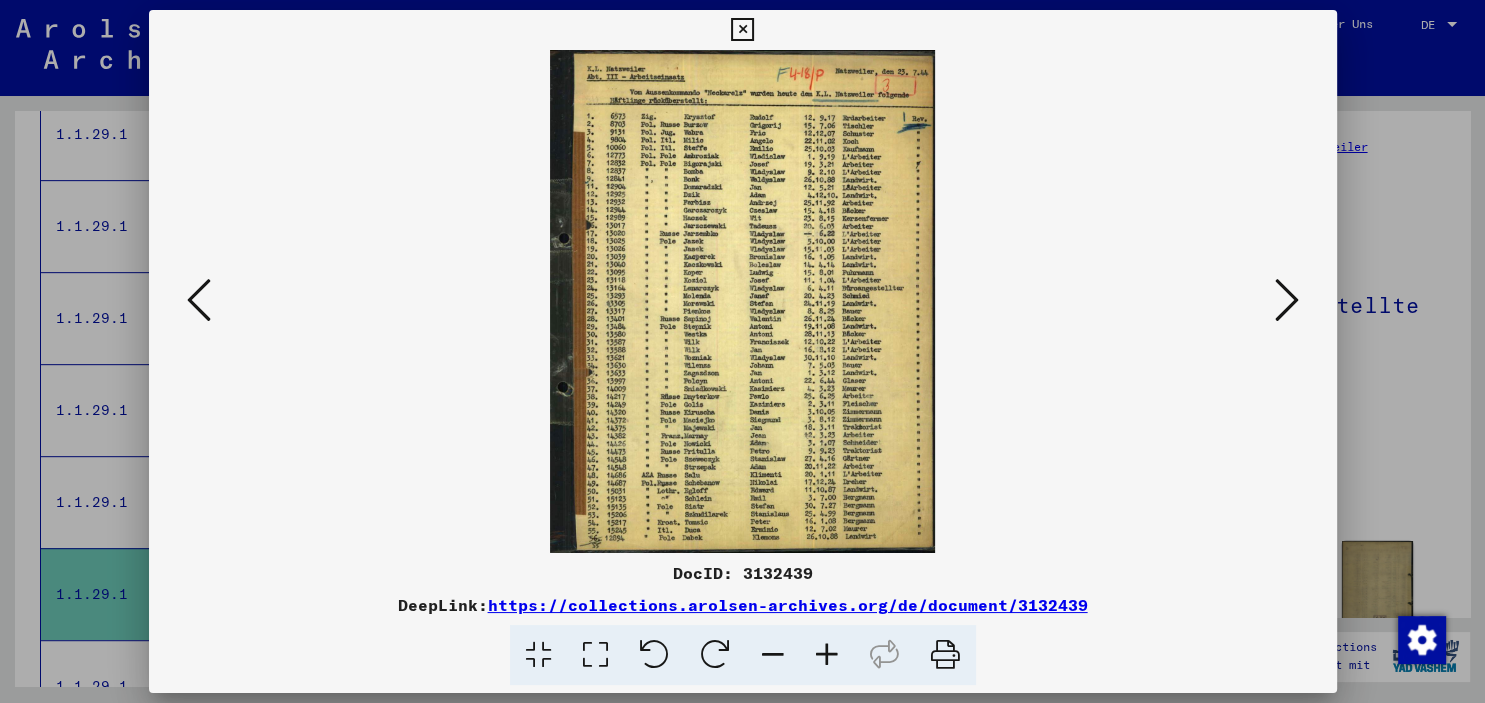 click at bounding box center [827, 655] 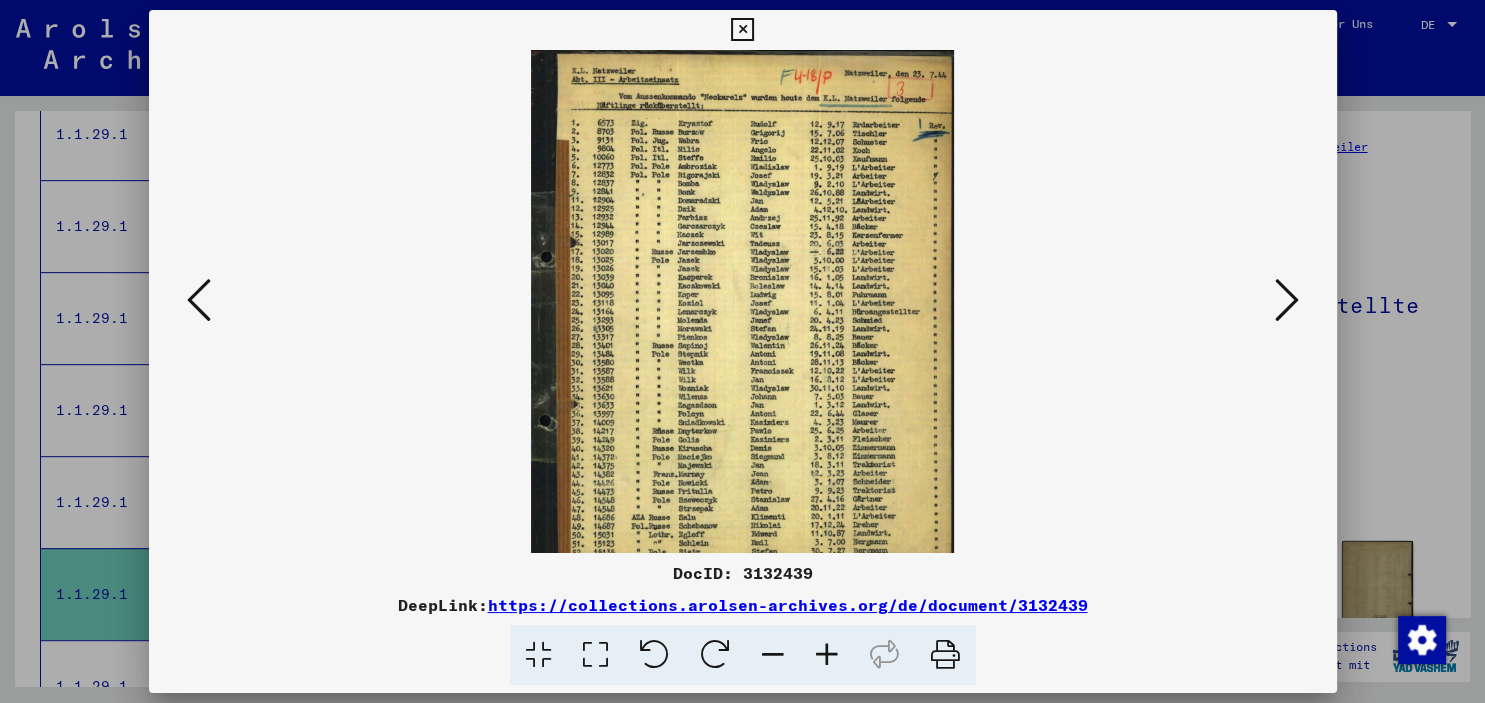 click at bounding box center (827, 655) 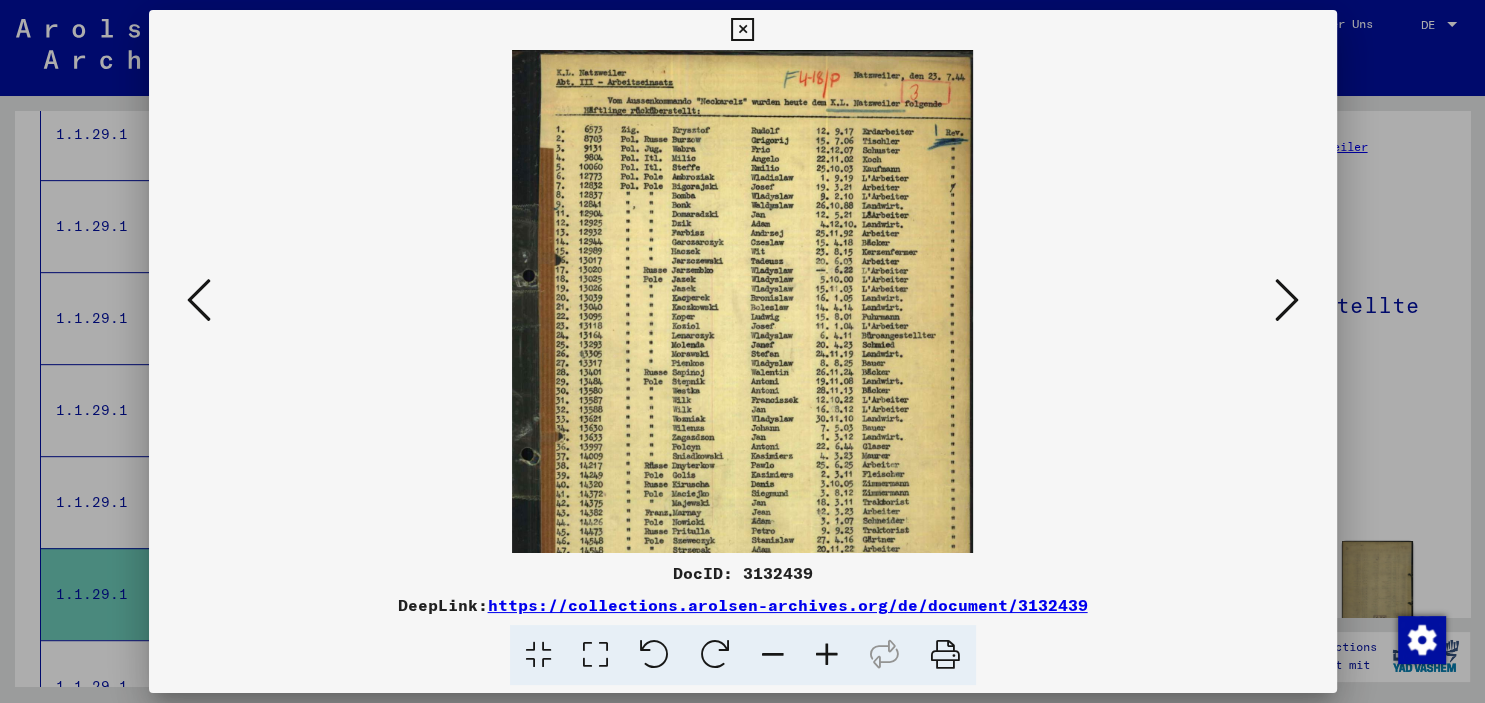 click at bounding box center (827, 655) 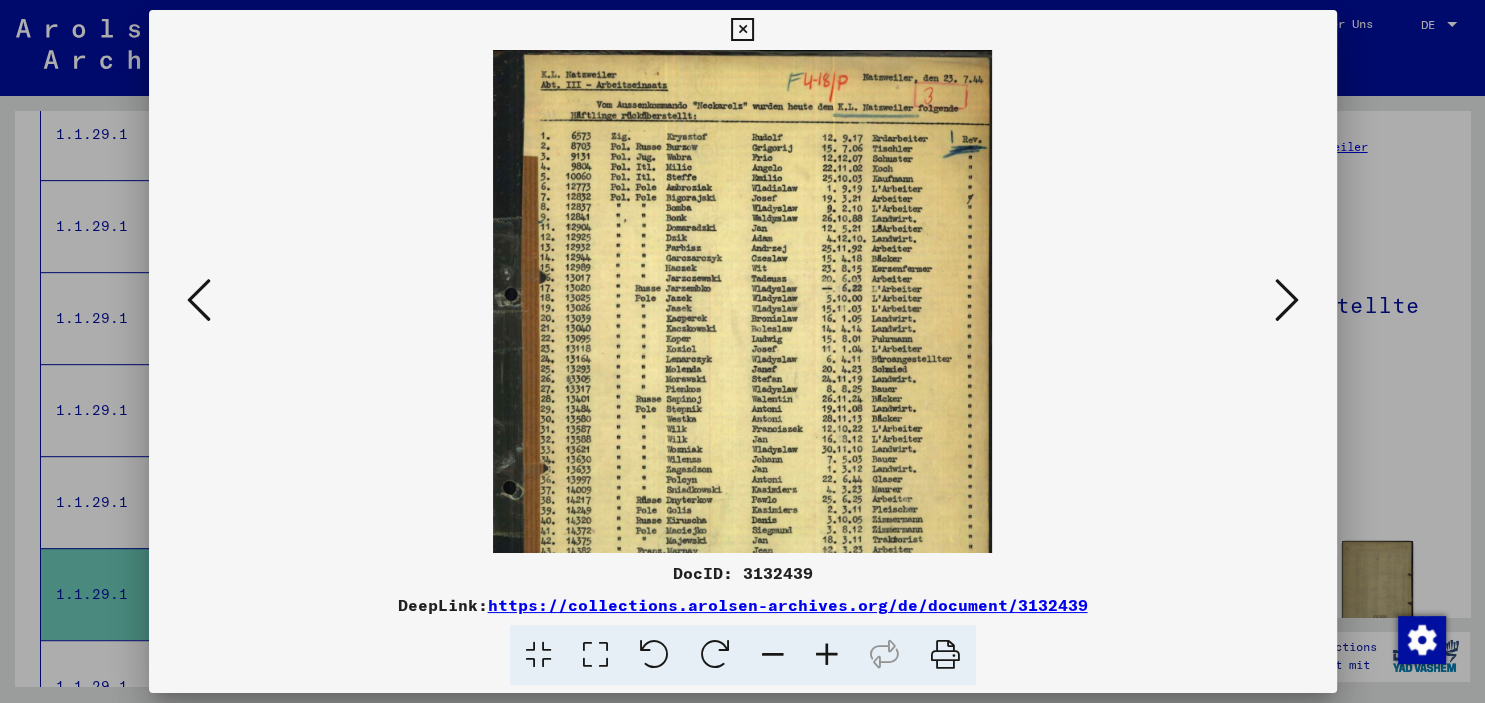 click at bounding box center [827, 655] 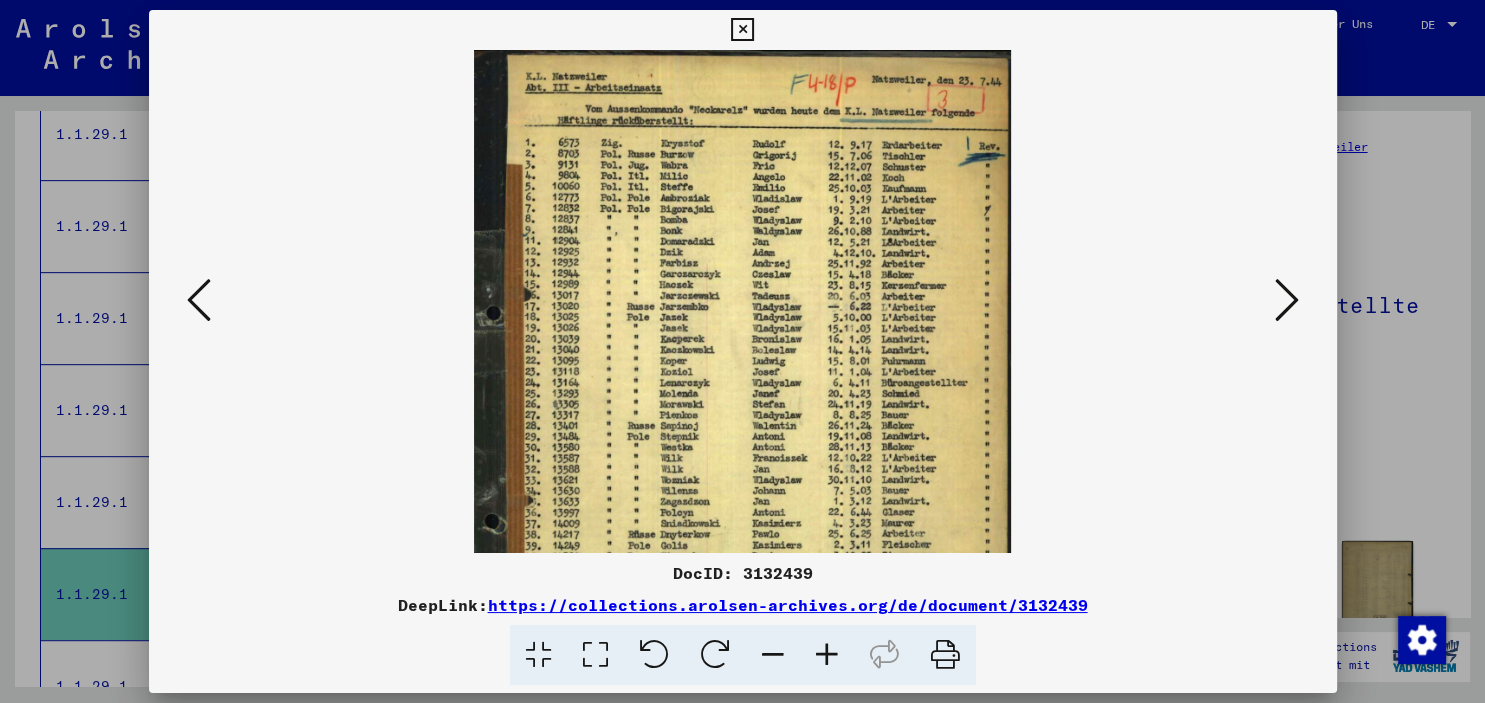 click at bounding box center [827, 655] 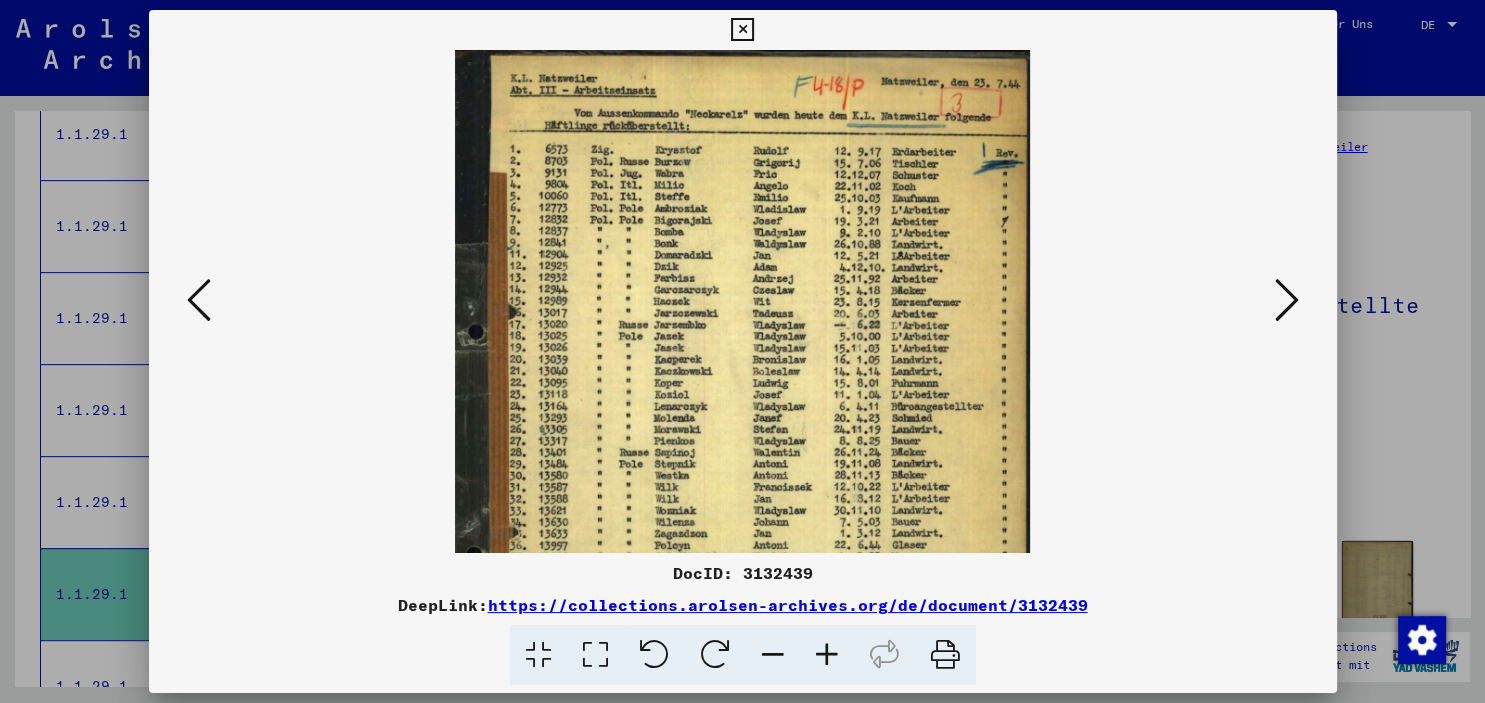 click at bounding box center (827, 655) 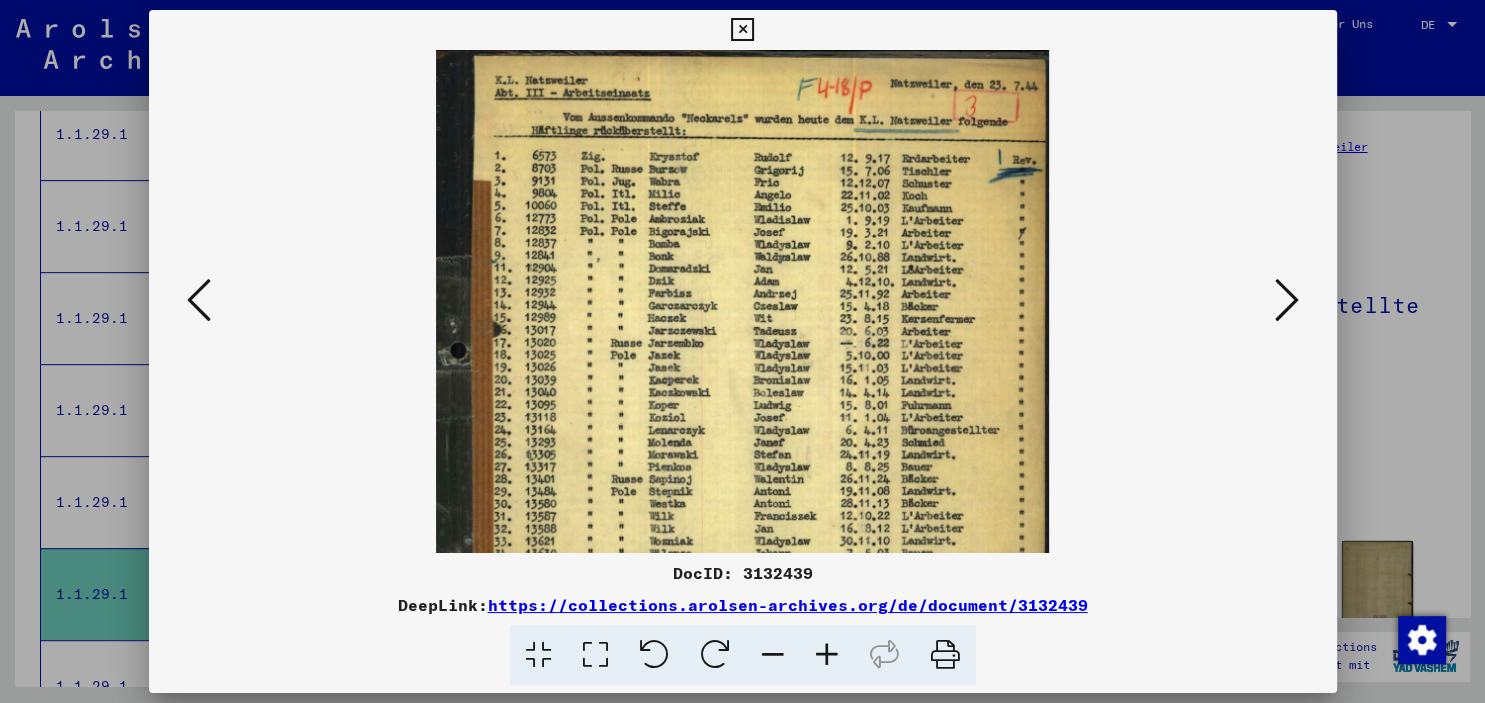 click at bounding box center (827, 655) 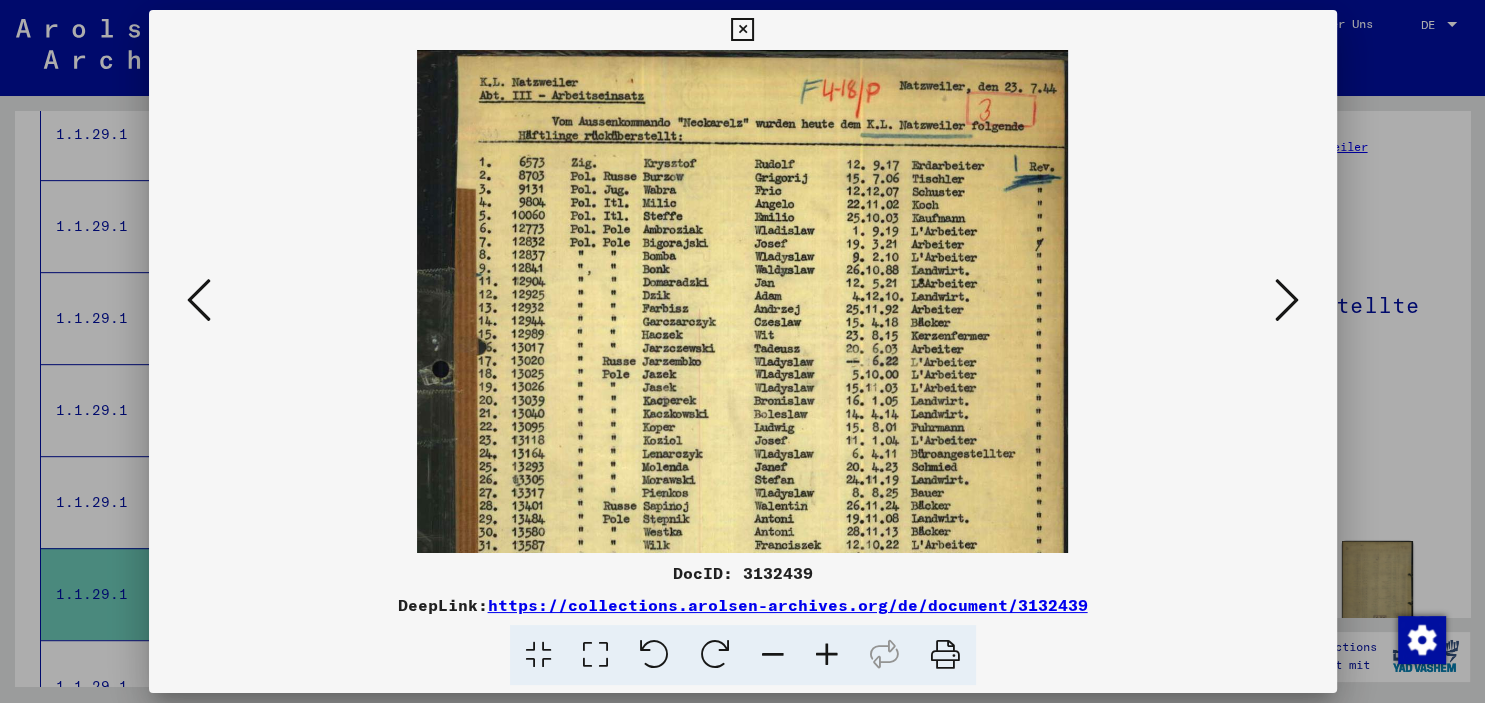 click at bounding box center [827, 655] 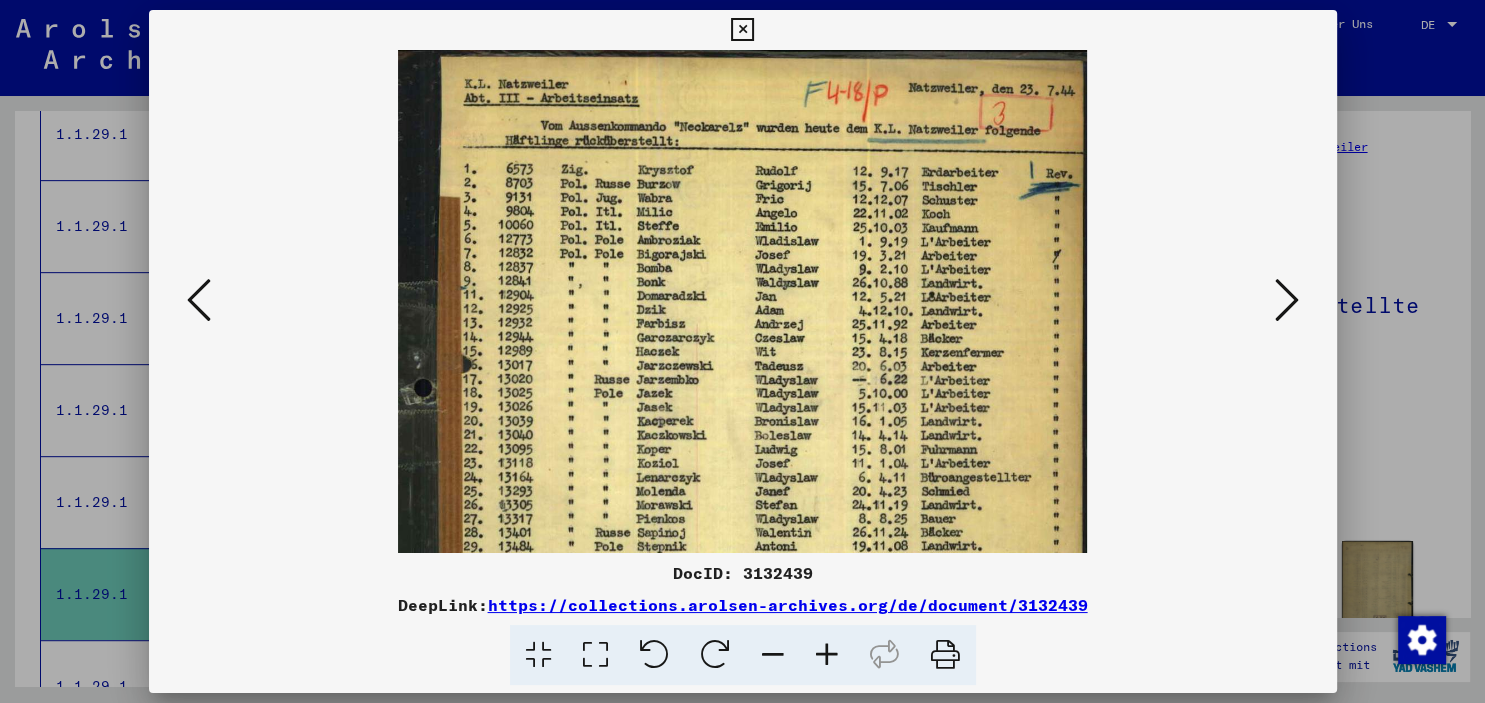 click at bounding box center [827, 655] 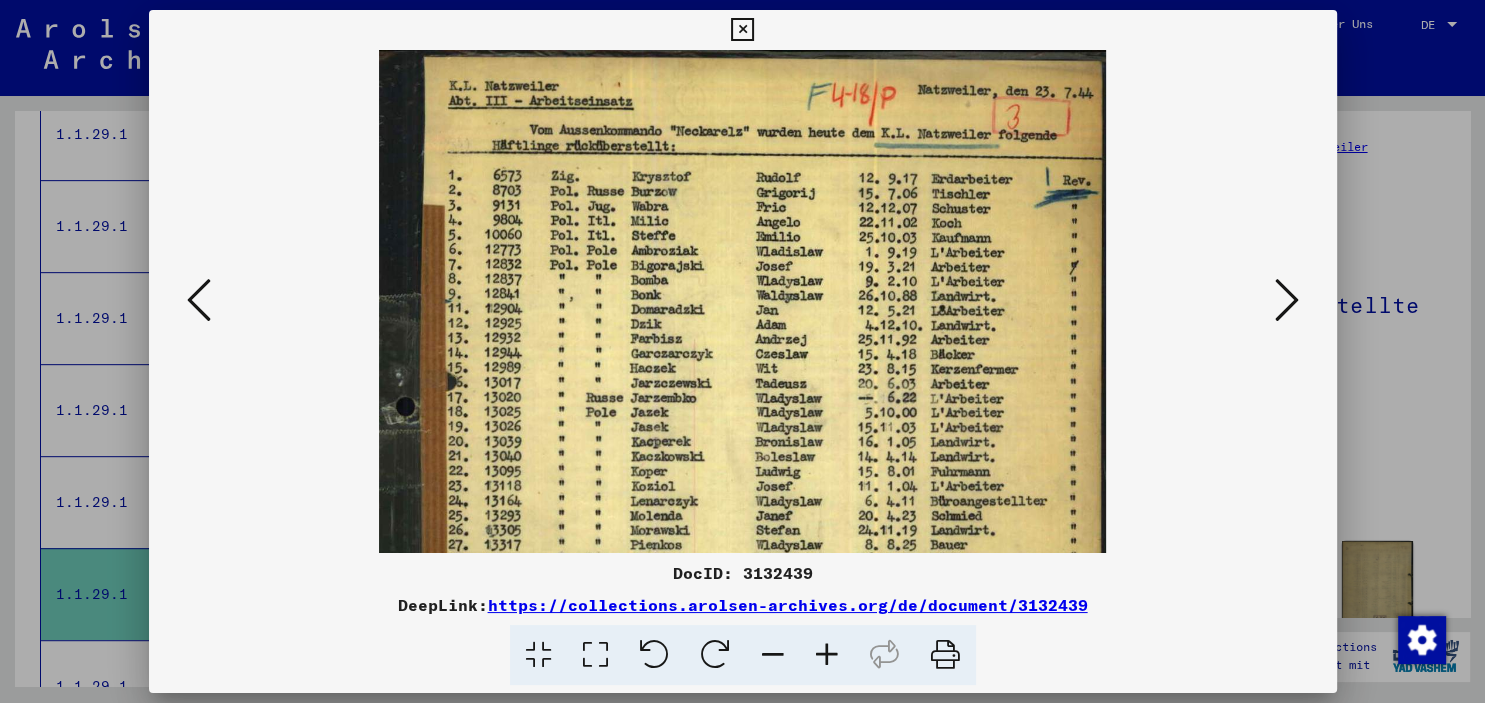 click at bounding box center (827, 655) 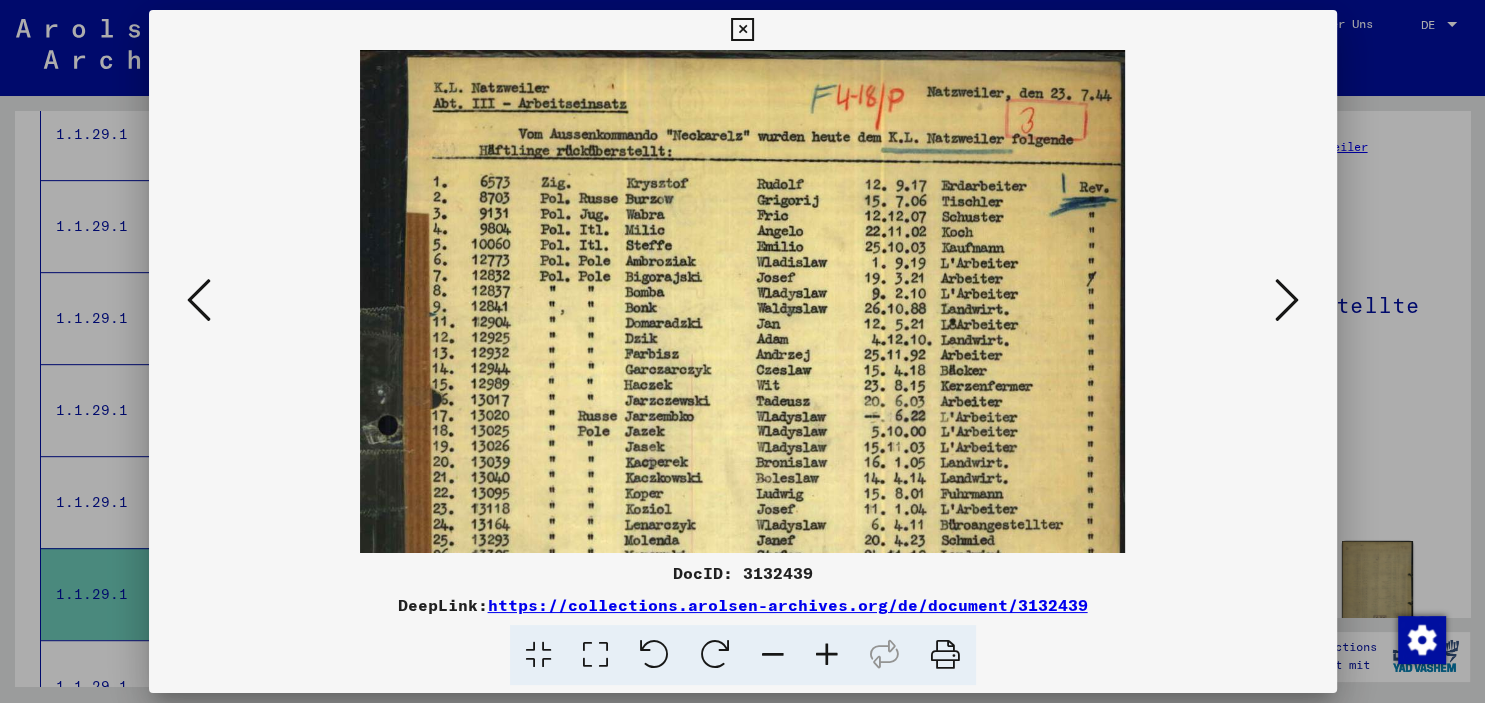 click at bounding box center [827, 655] 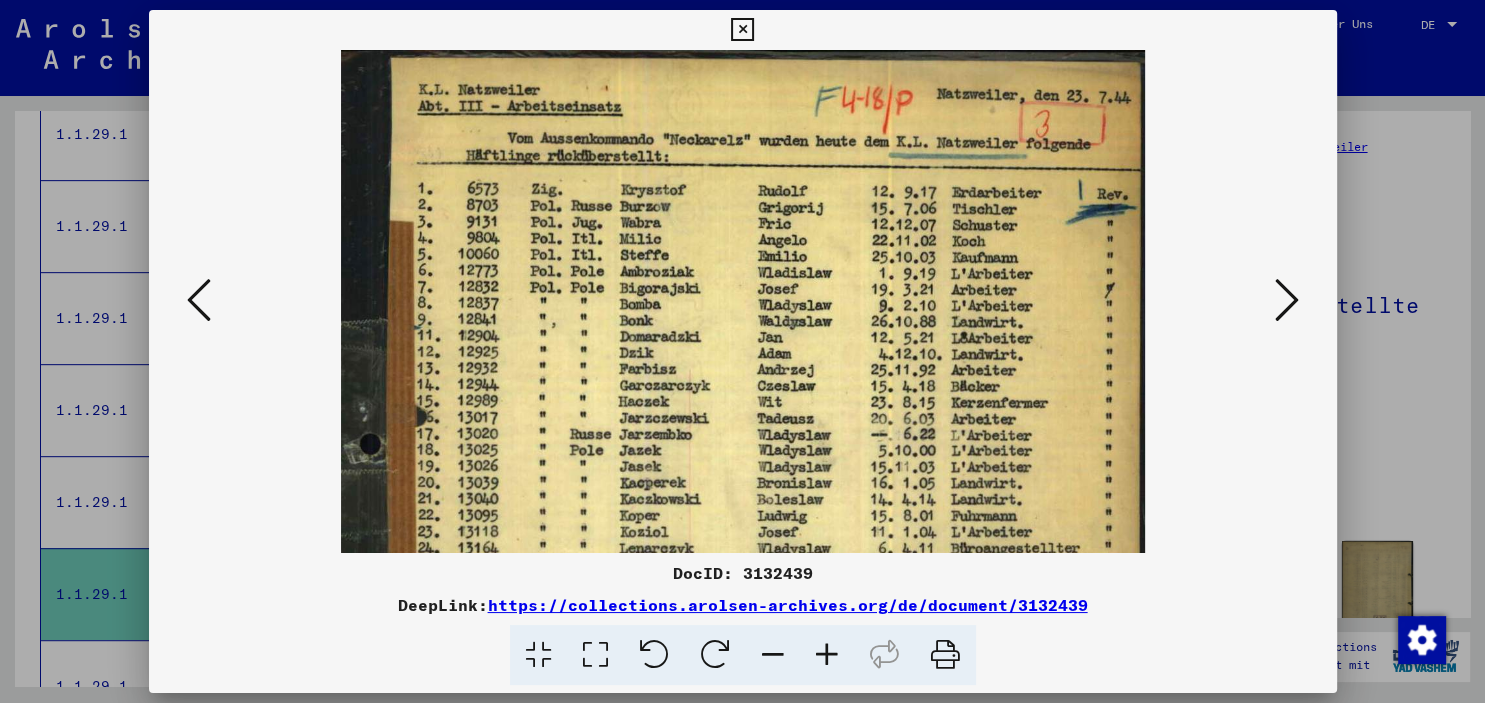 click at bounding box center [827, 655] 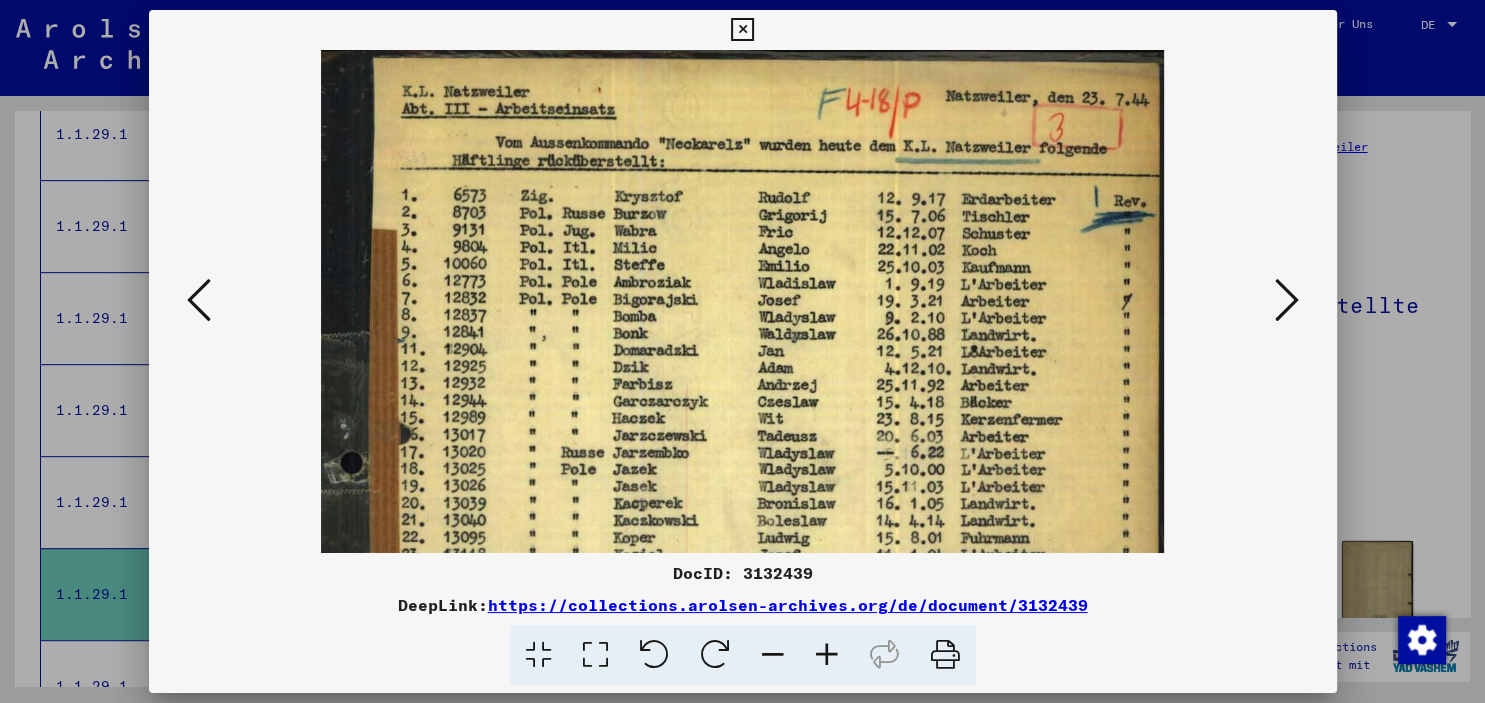 click at bounding box center [827, 655] 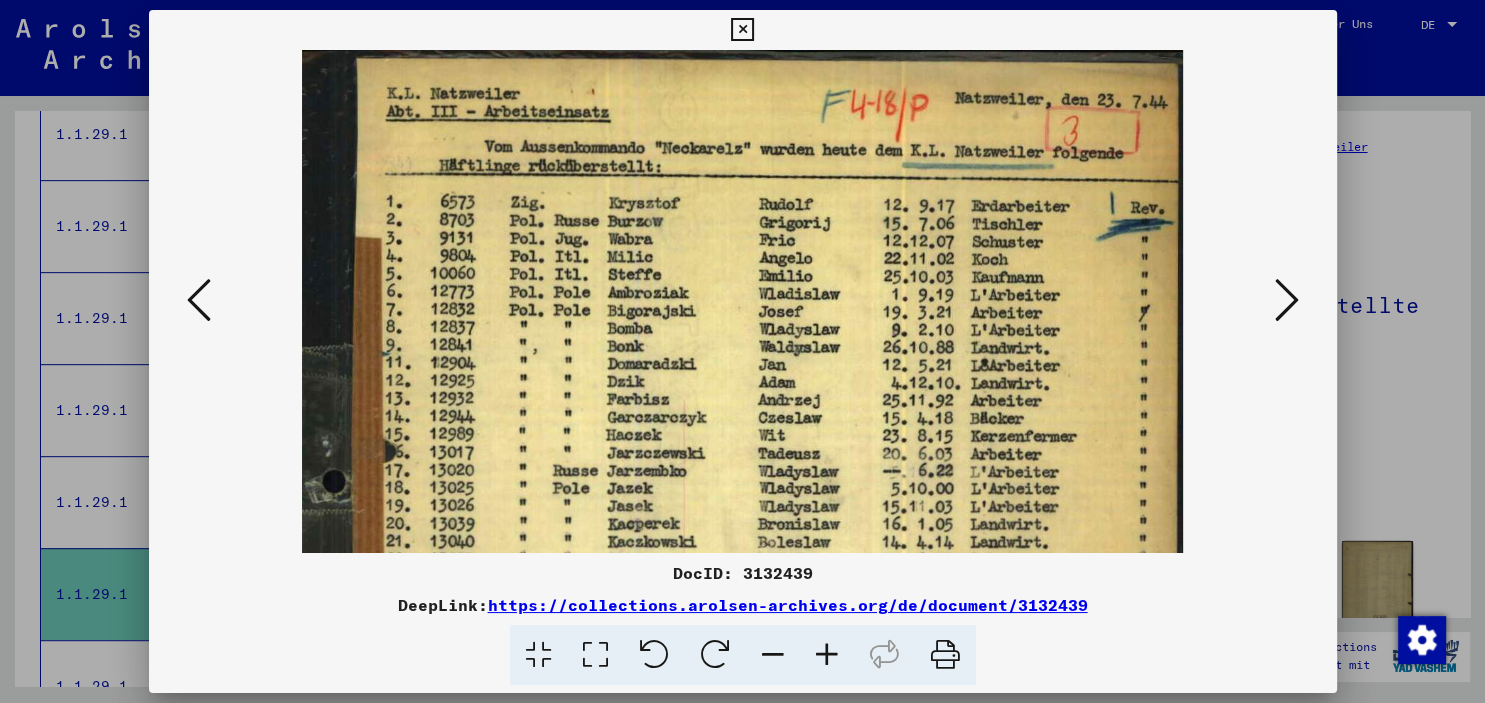 click at bounding box center [742, 30] 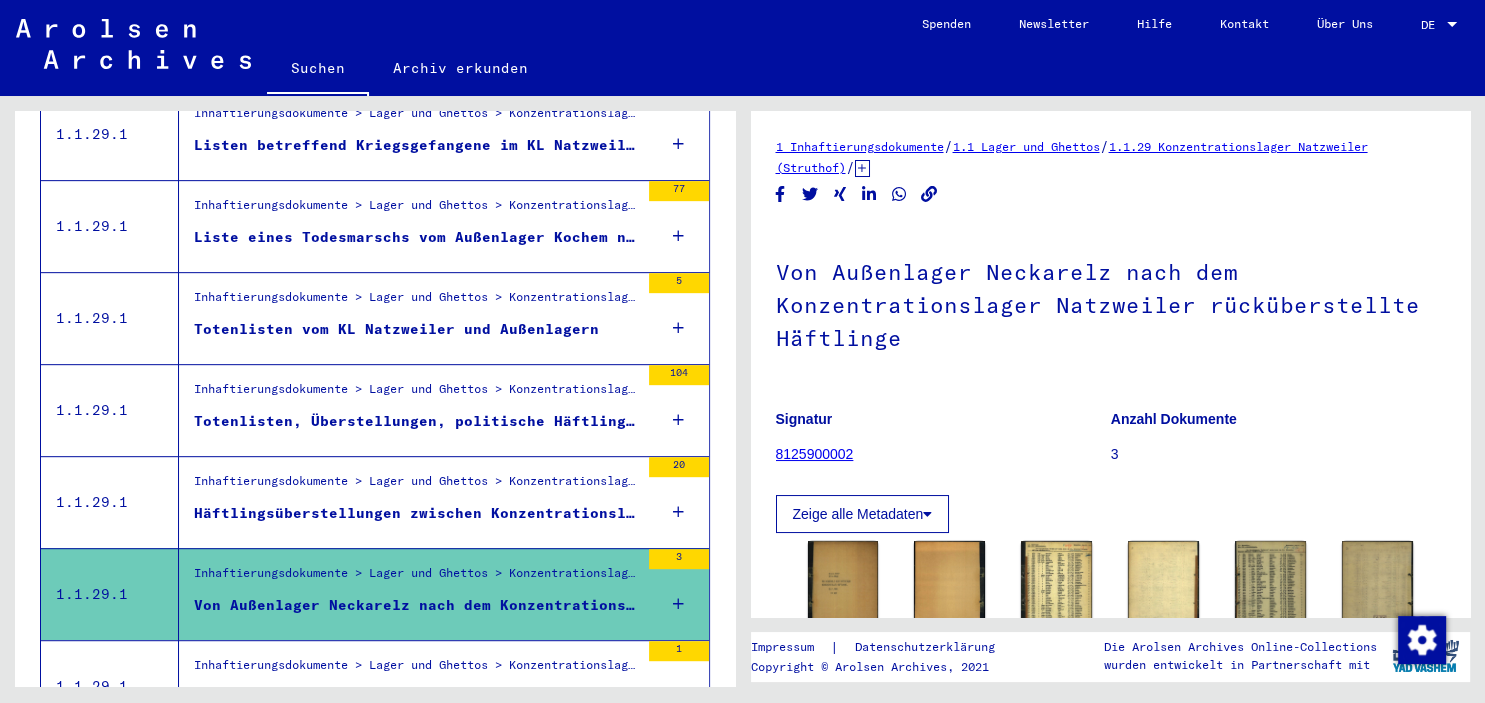 scroll, scrollTop: 1200, scrollLeft: 0, axis: vertical 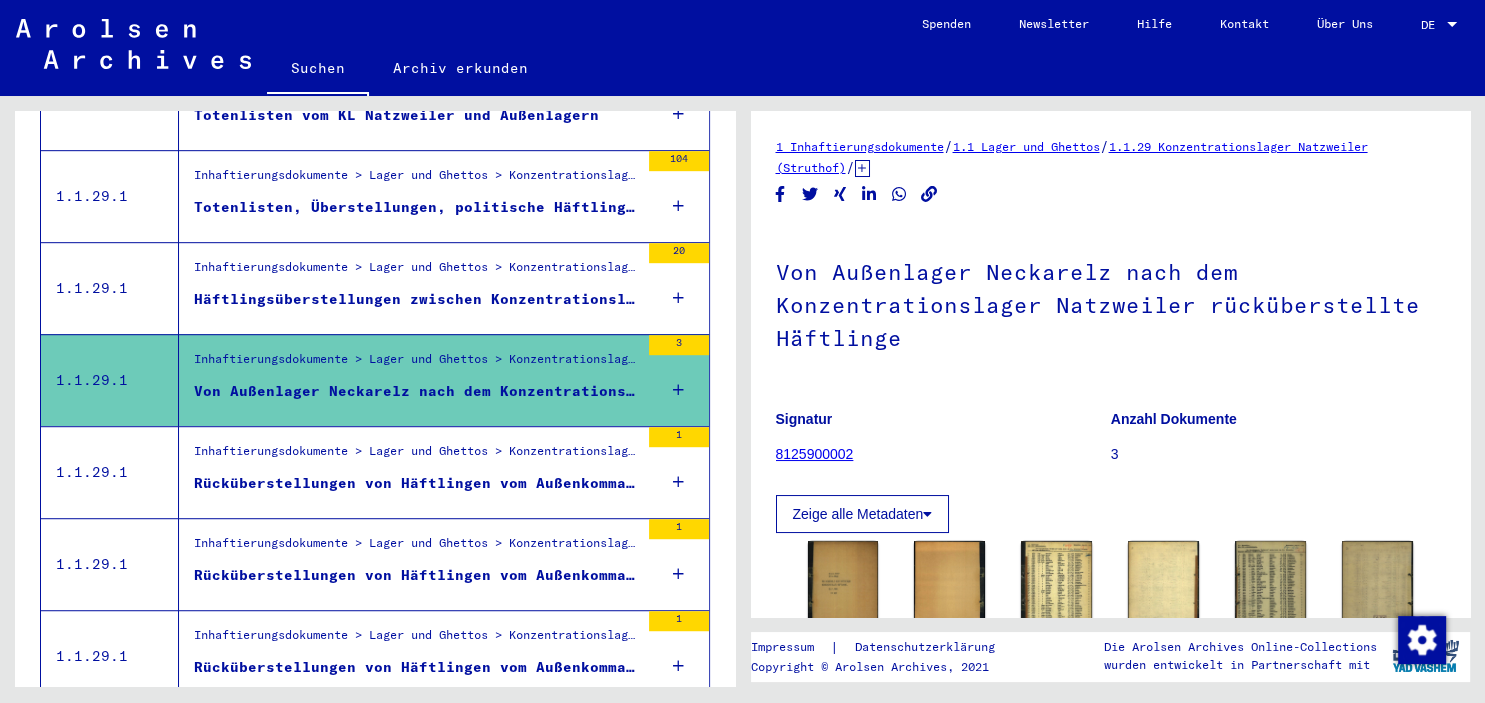 click on "Rücküberstellungen von Häftlingen vom Außenkommando Neckarelz zum Konzentrationslager Natzweiler vom [DATE]" at bounding box center [416, 483] 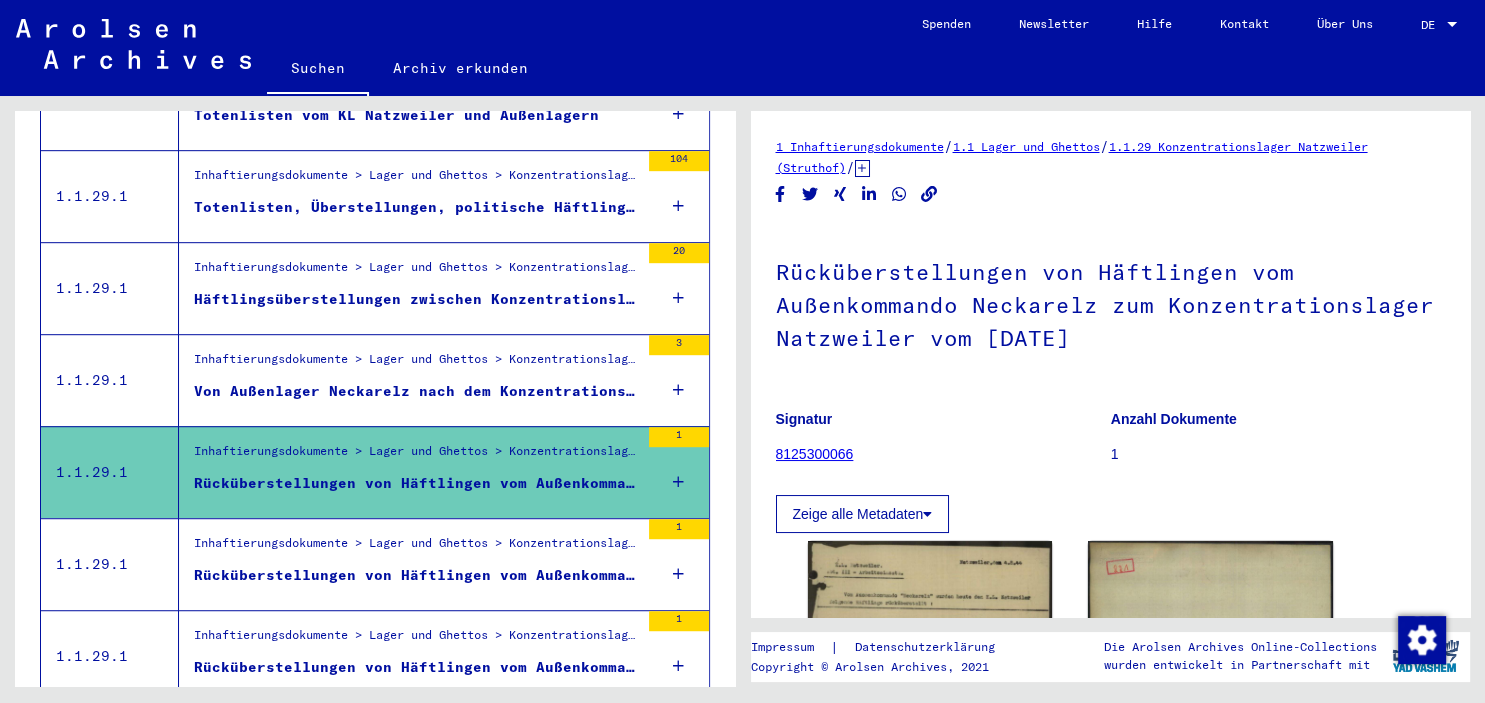 click on "Rücküberstellungen von Häftlingen vom Außenkommando Neckarelz zum Konzentrationslager Natzweiler vom [DATE]" at bounding box center (416, 575) 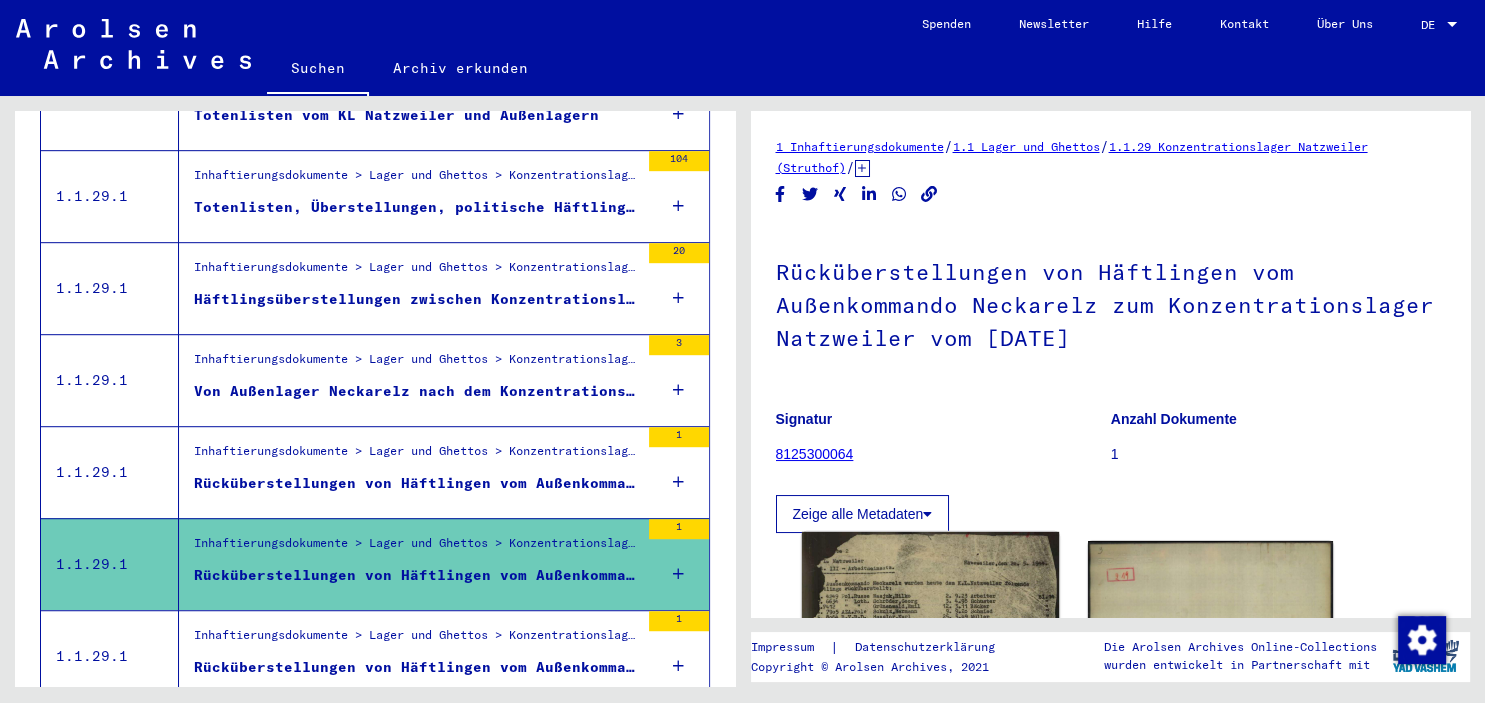 click 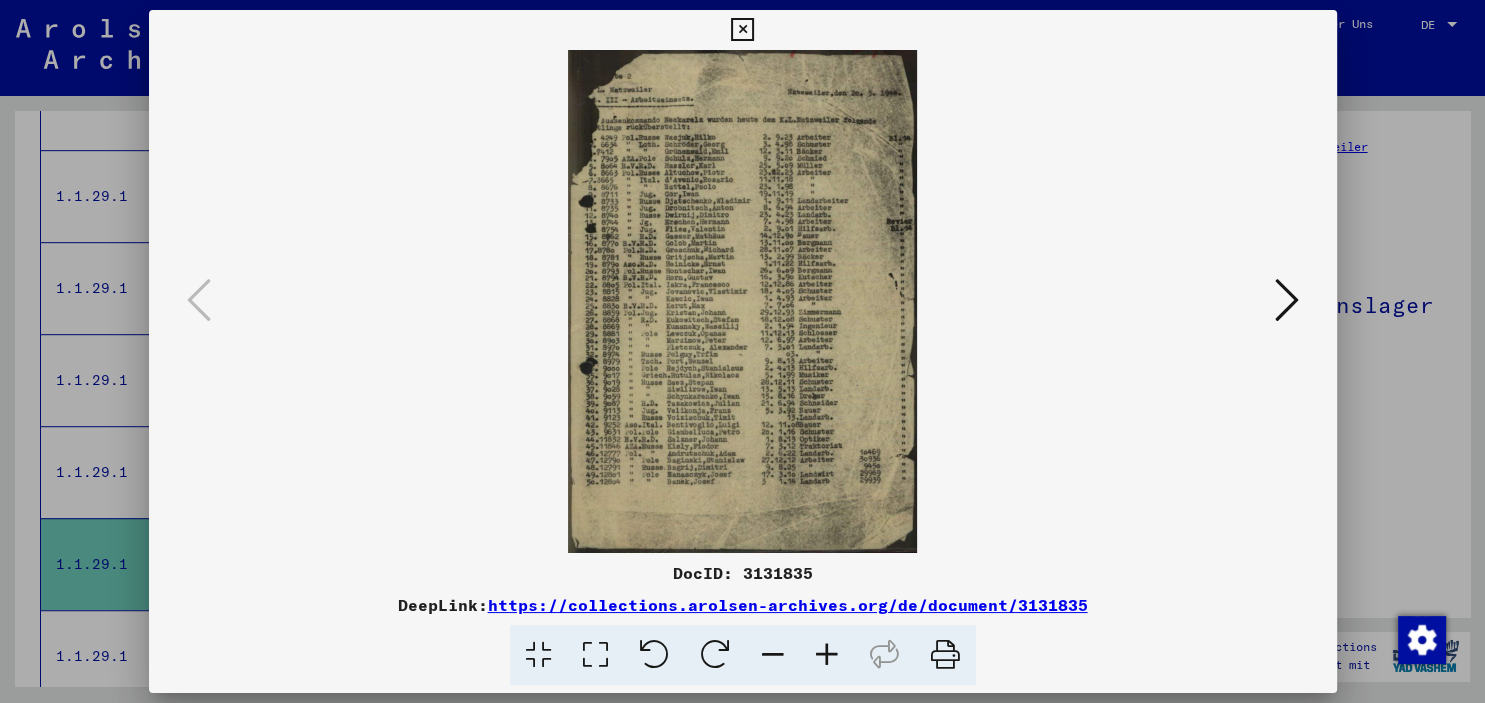 click at bounding box center (827, 655) 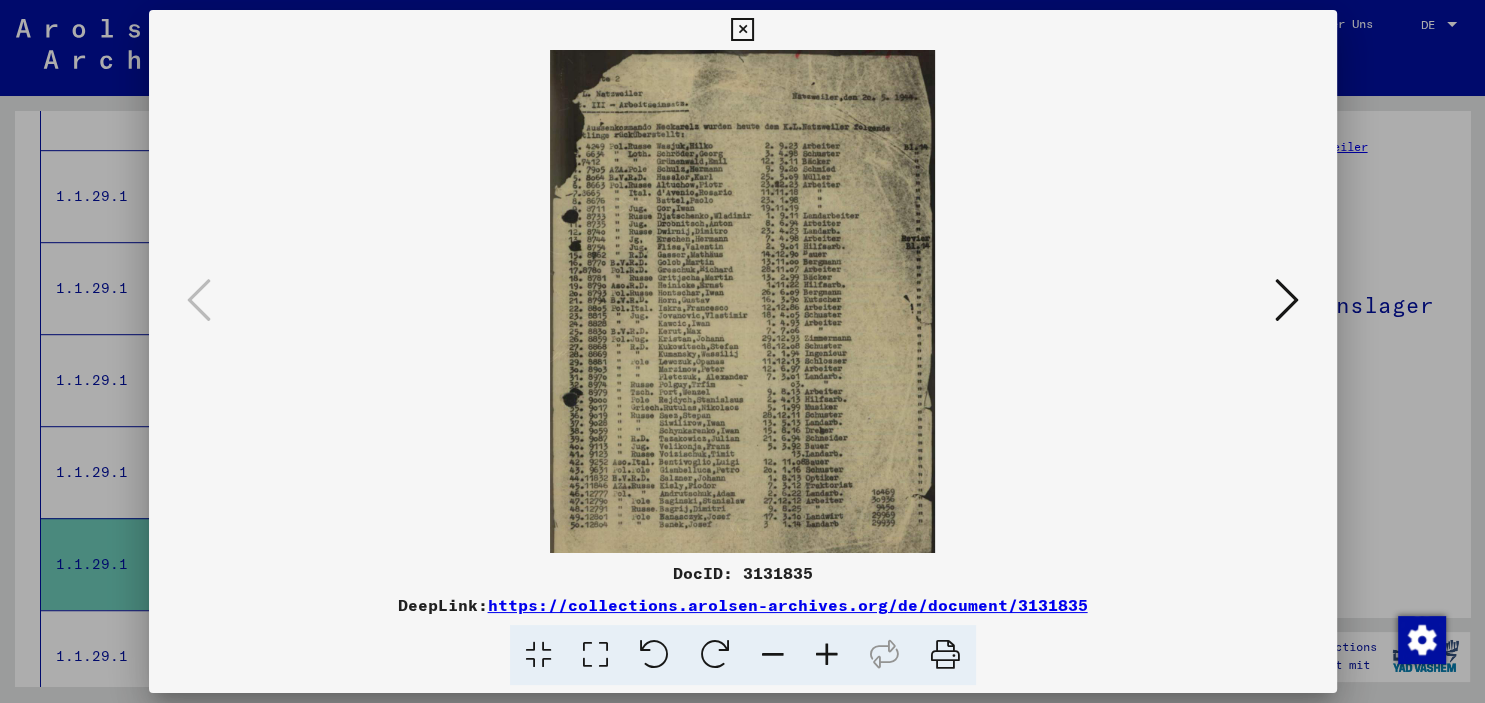 click at bounding box center [827, 655] 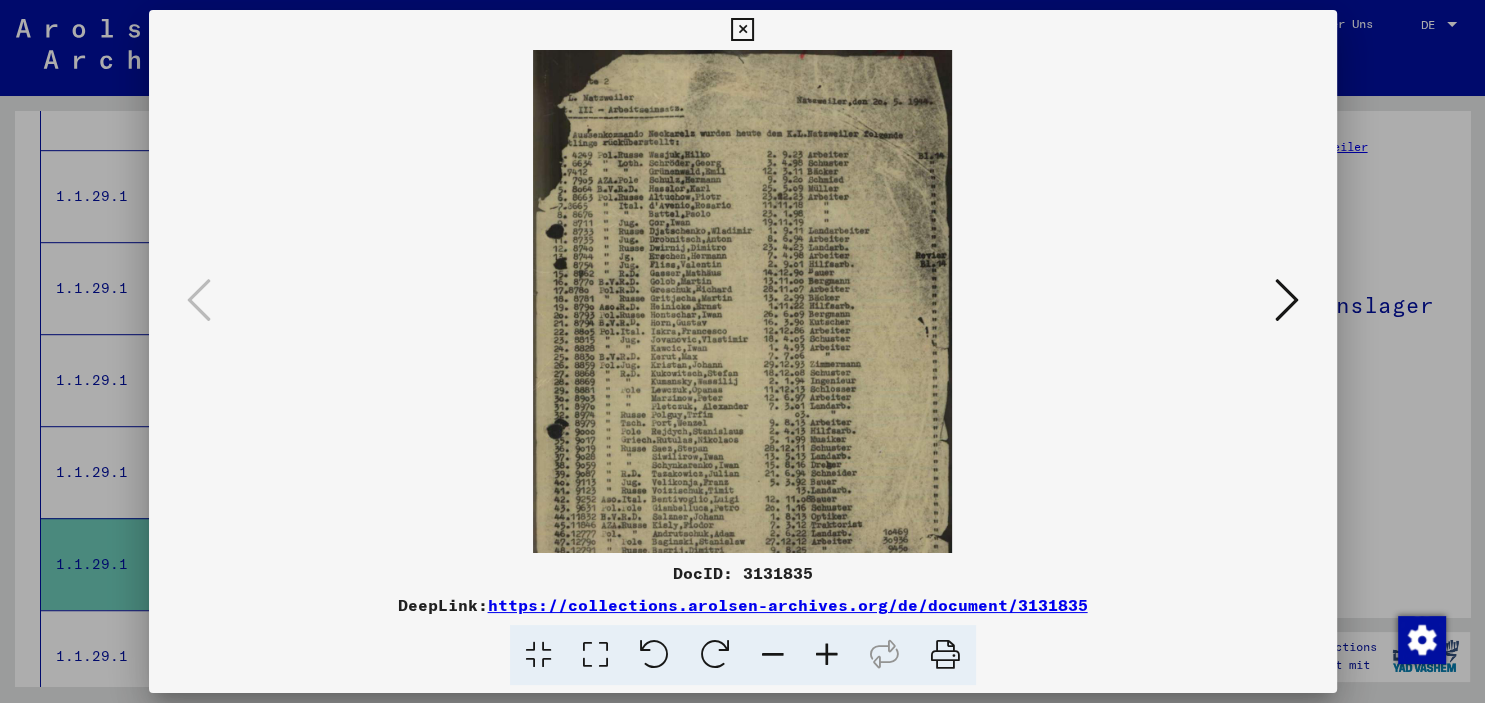 click at bounding box center (827, 655) 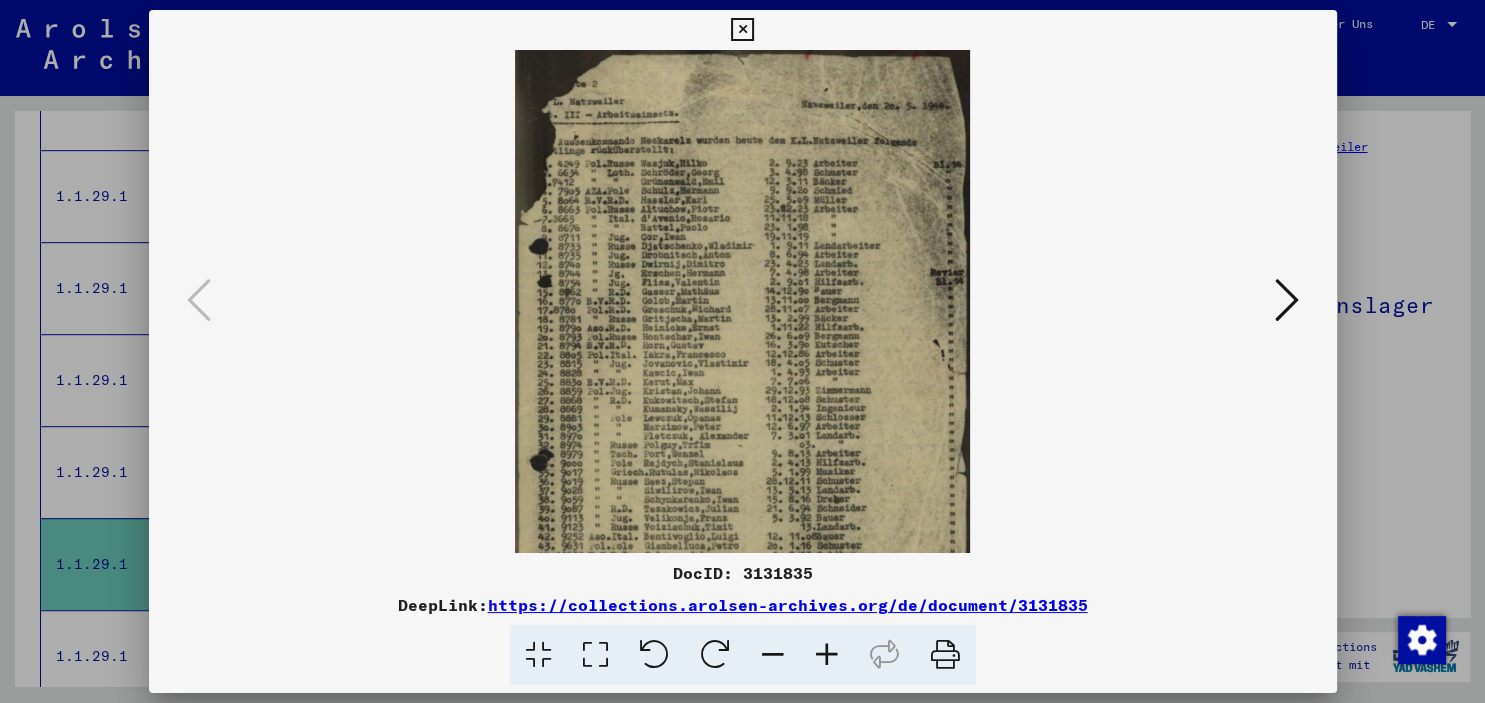 click at bounding box center (827, 655) 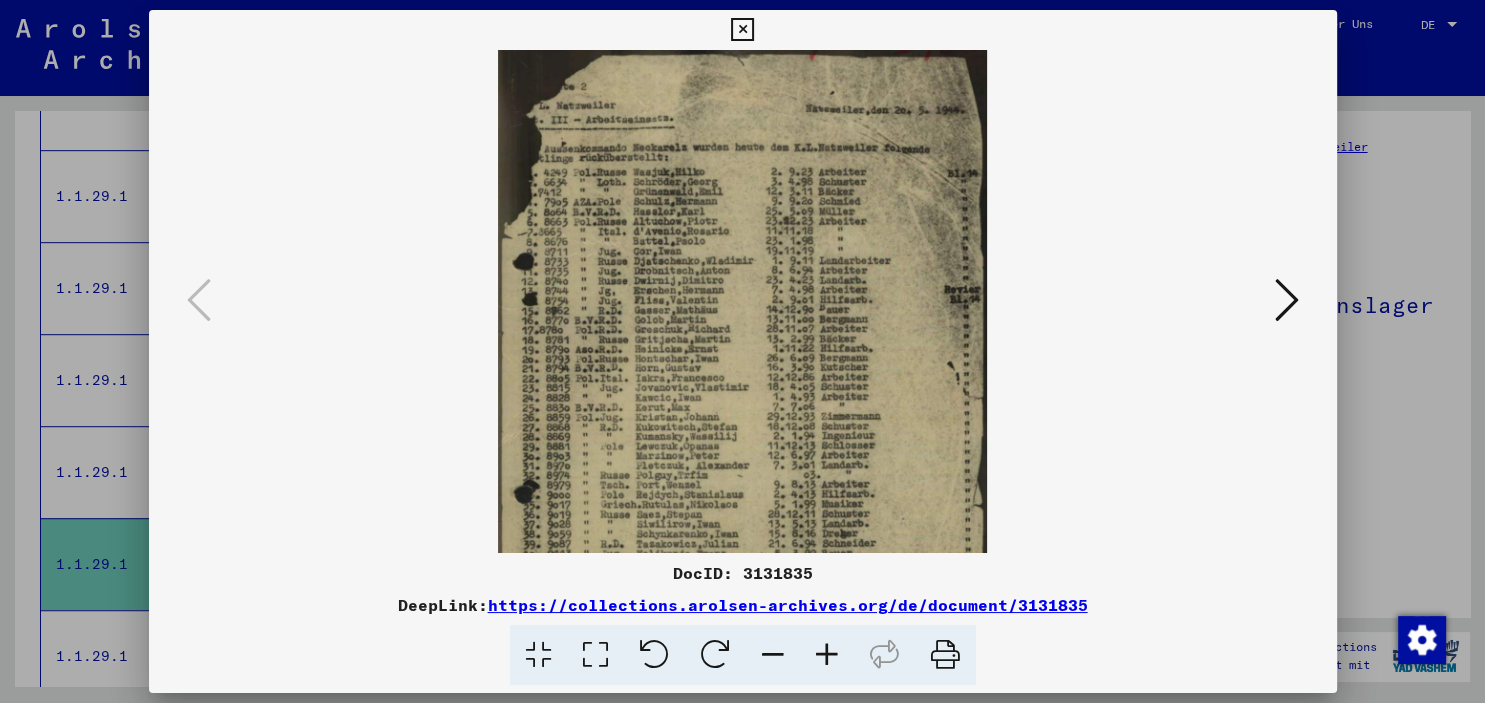 click at bounding box center [827, 655] 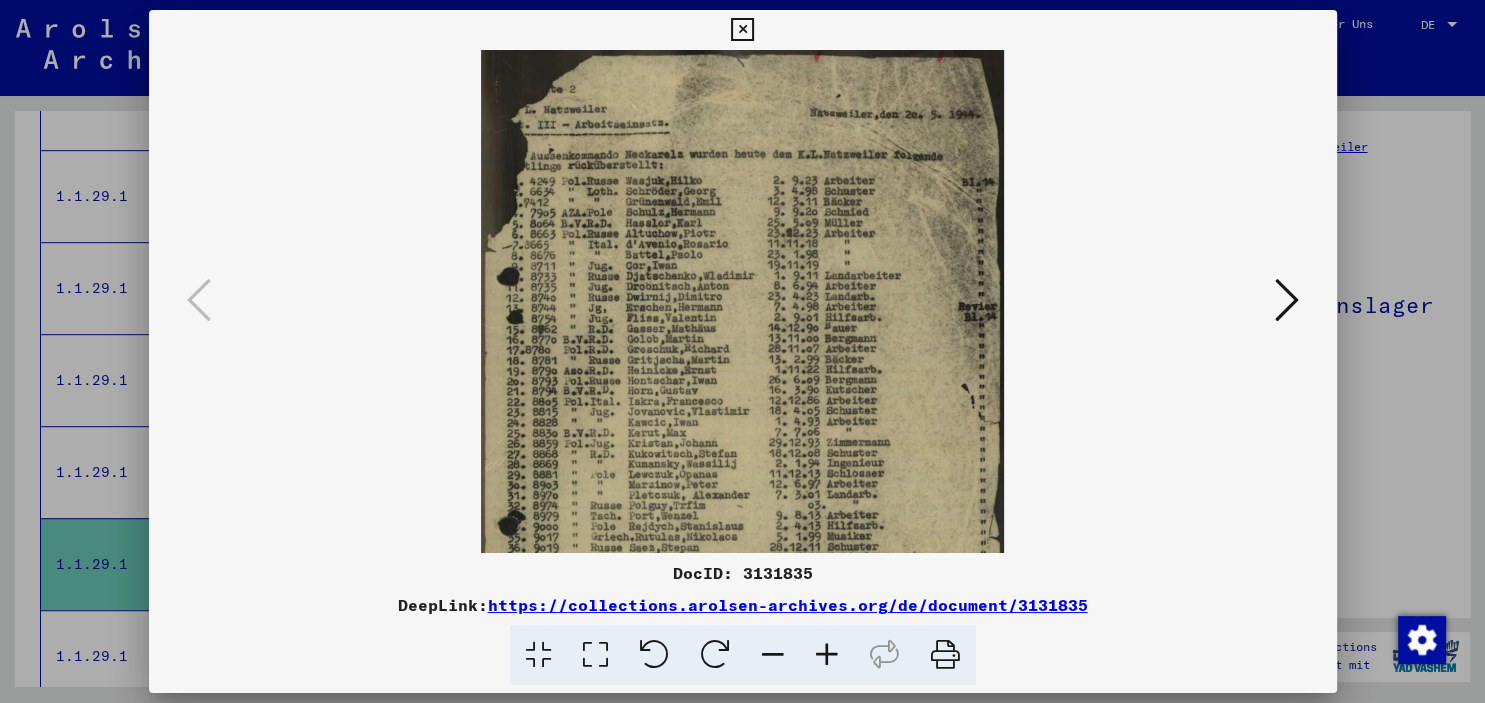 click at bounding box center (827, 655) 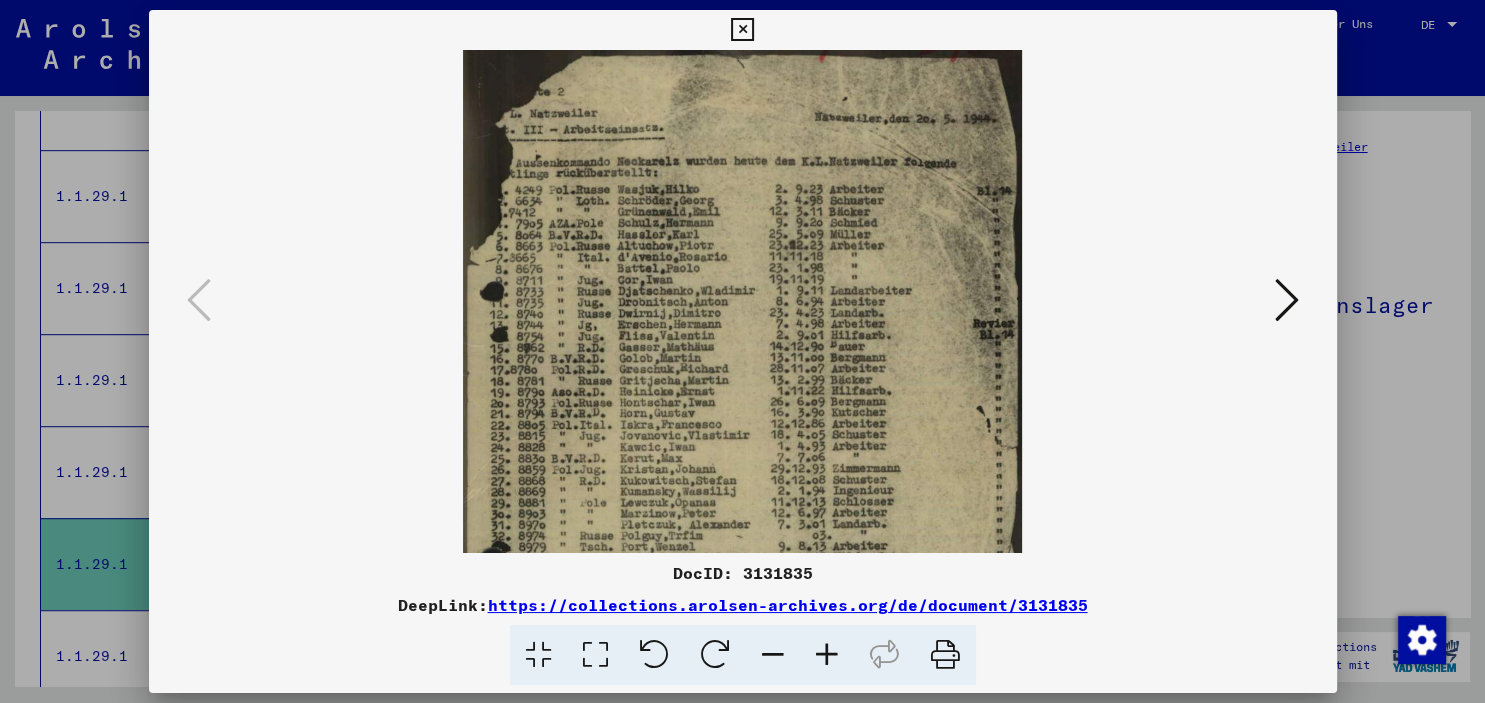 click at bounding box center [827, 655] 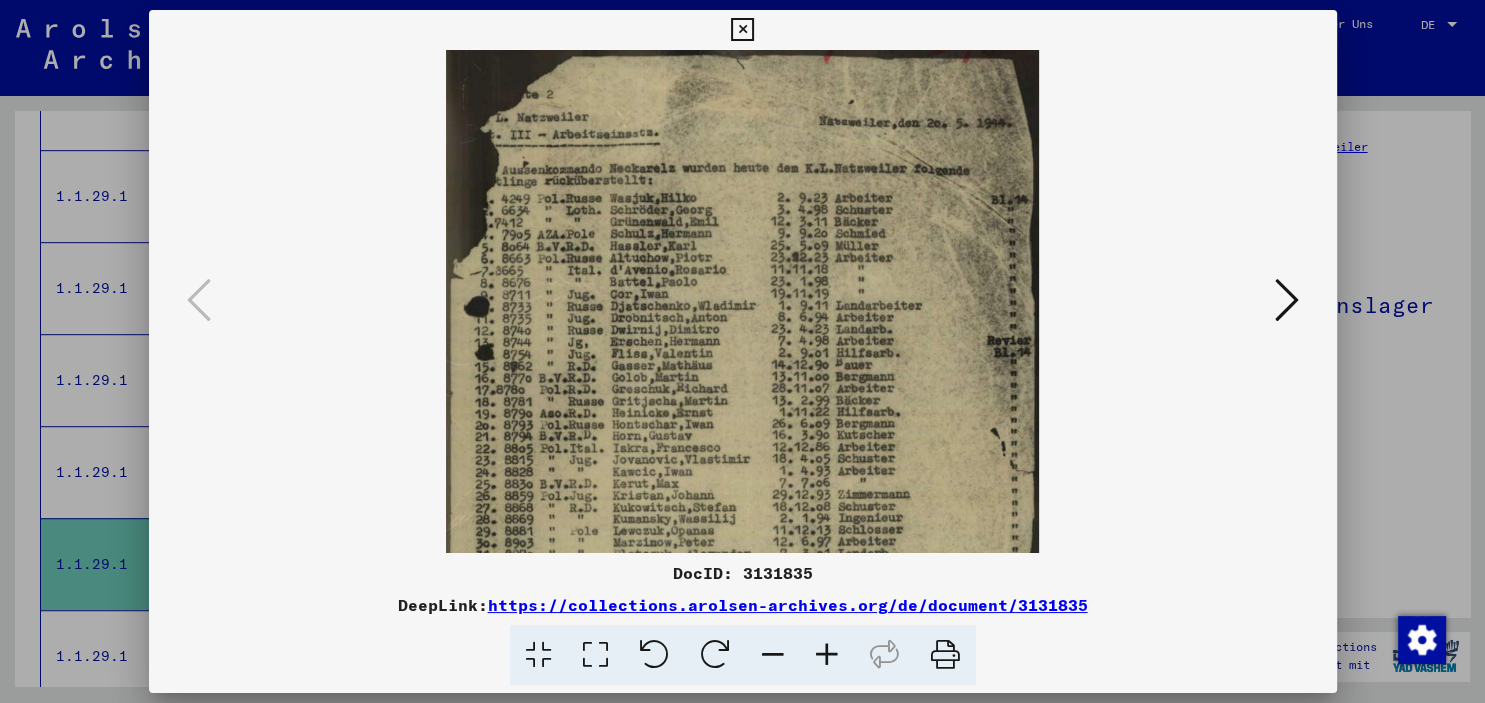 click at bounding box center (827, 655) 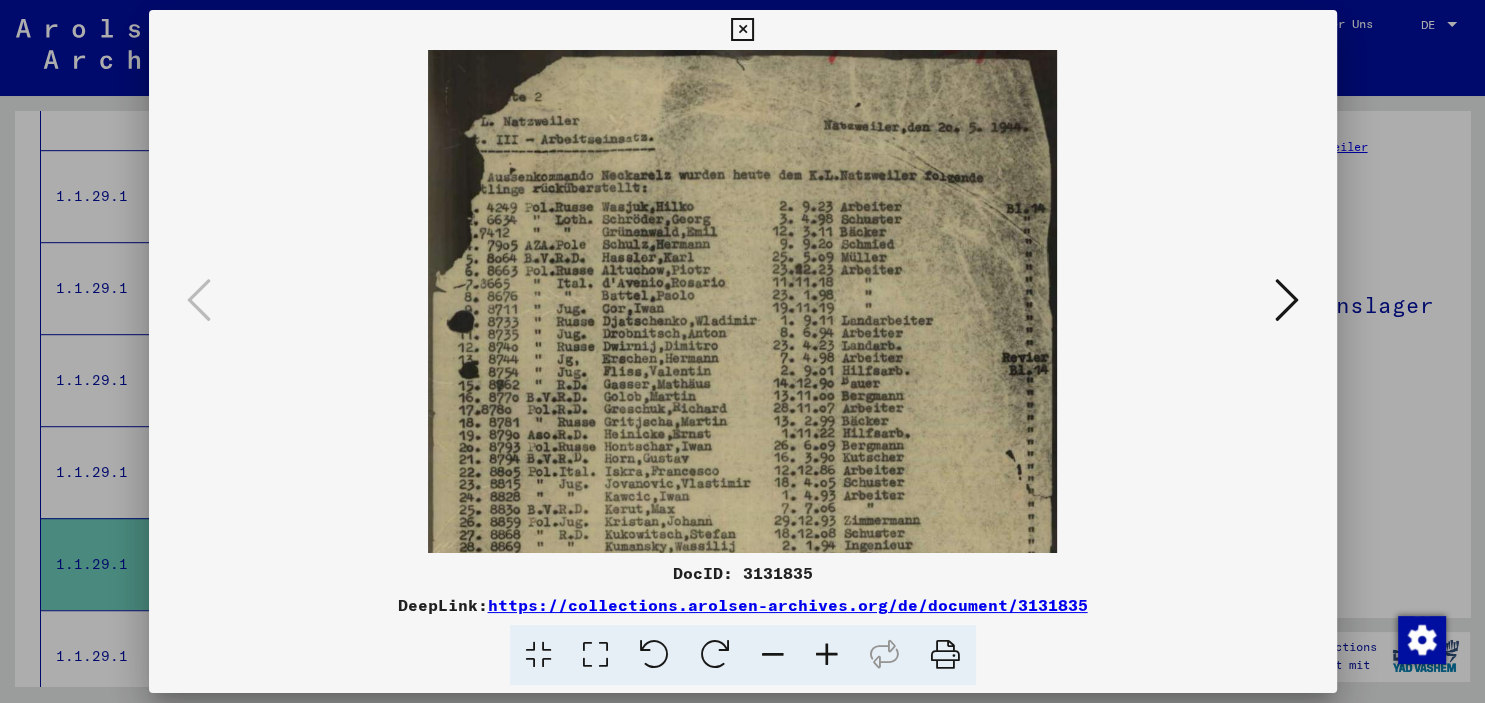 click at bounding box center (827, 655) 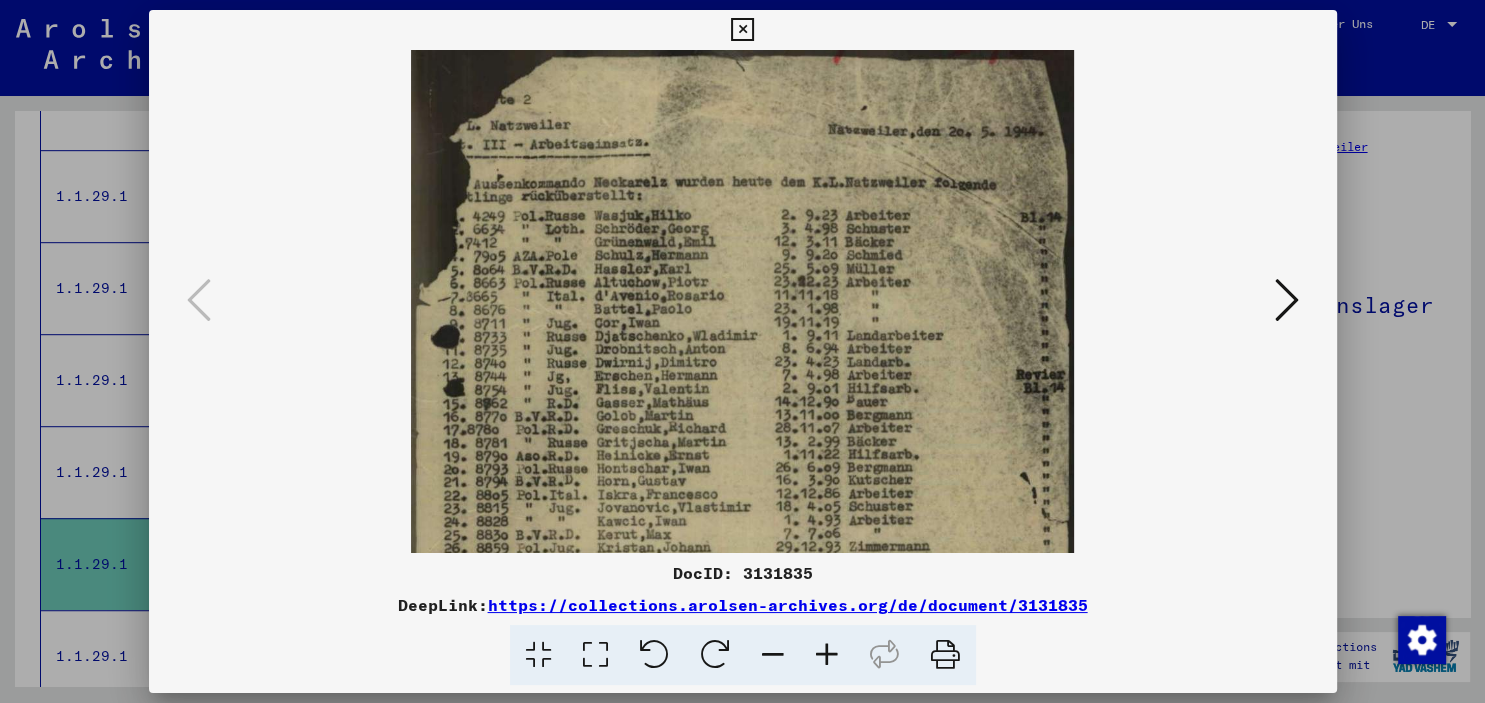 click at bounding box center (827, 655) 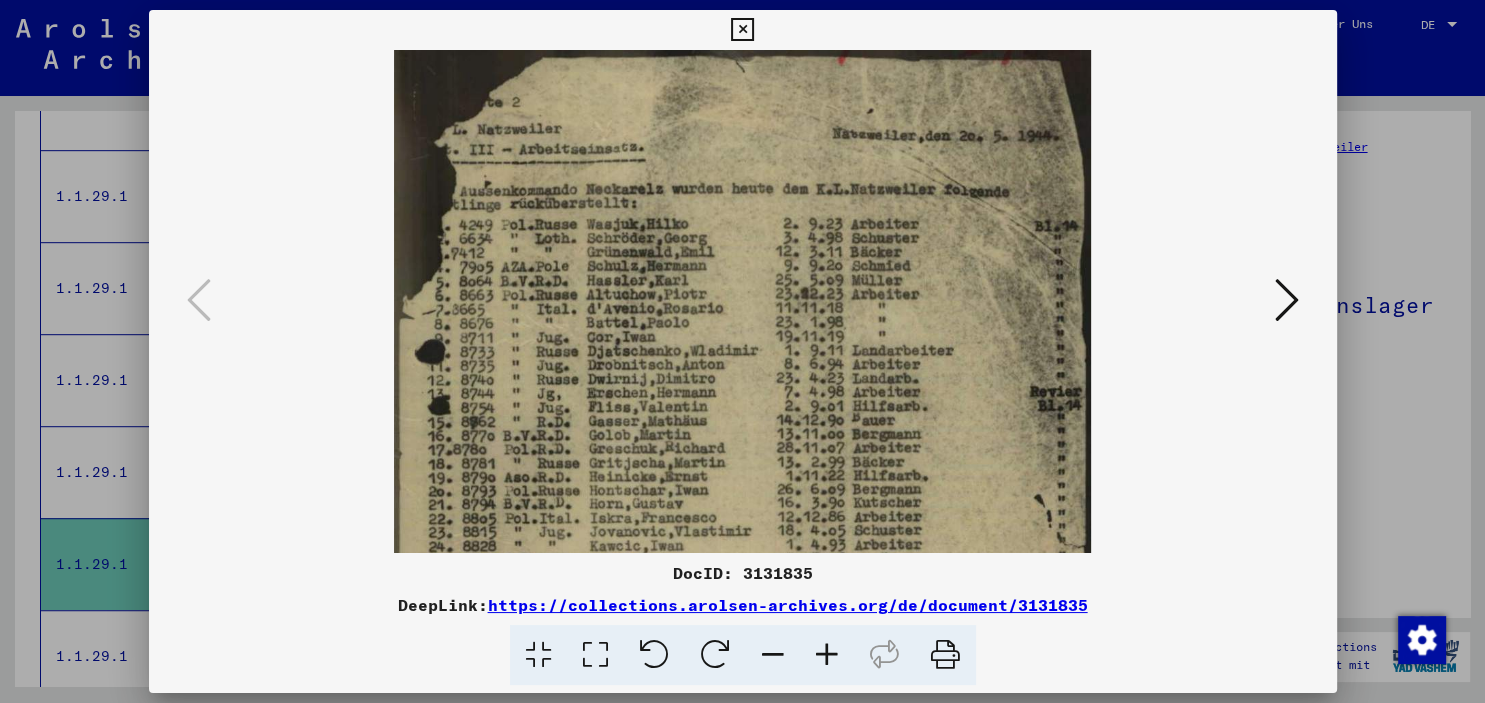 click at bounding box center [827, 655] 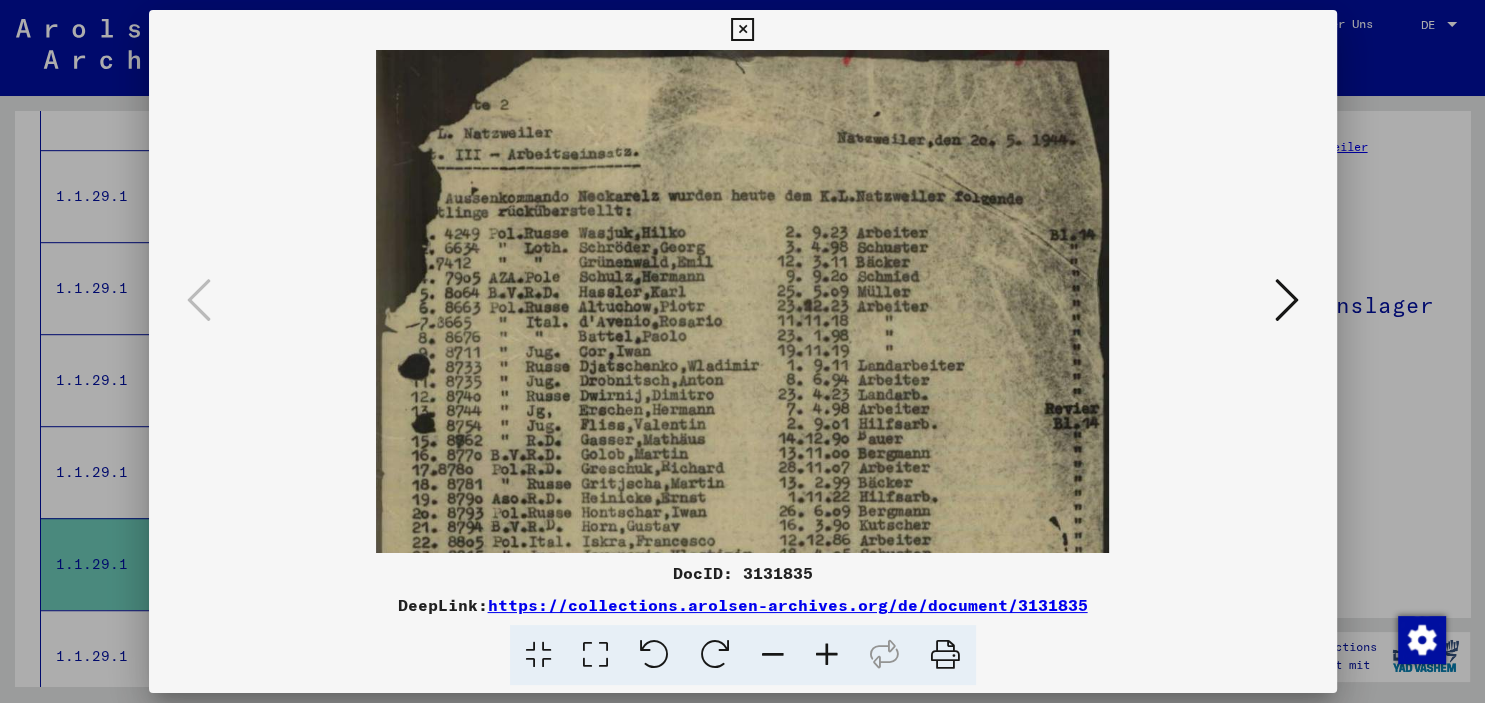 click at bounding box center (827, 655) 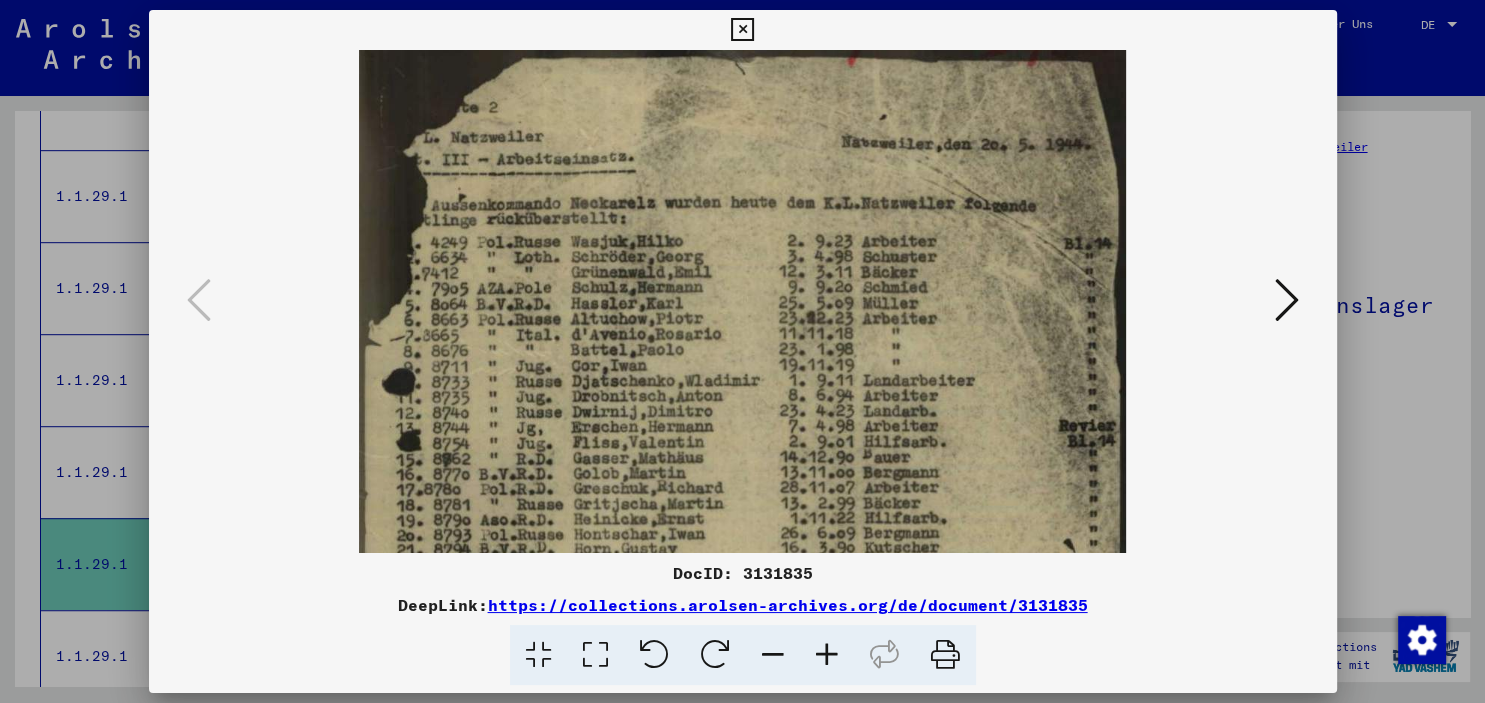 click at bounding box center [827, 655] 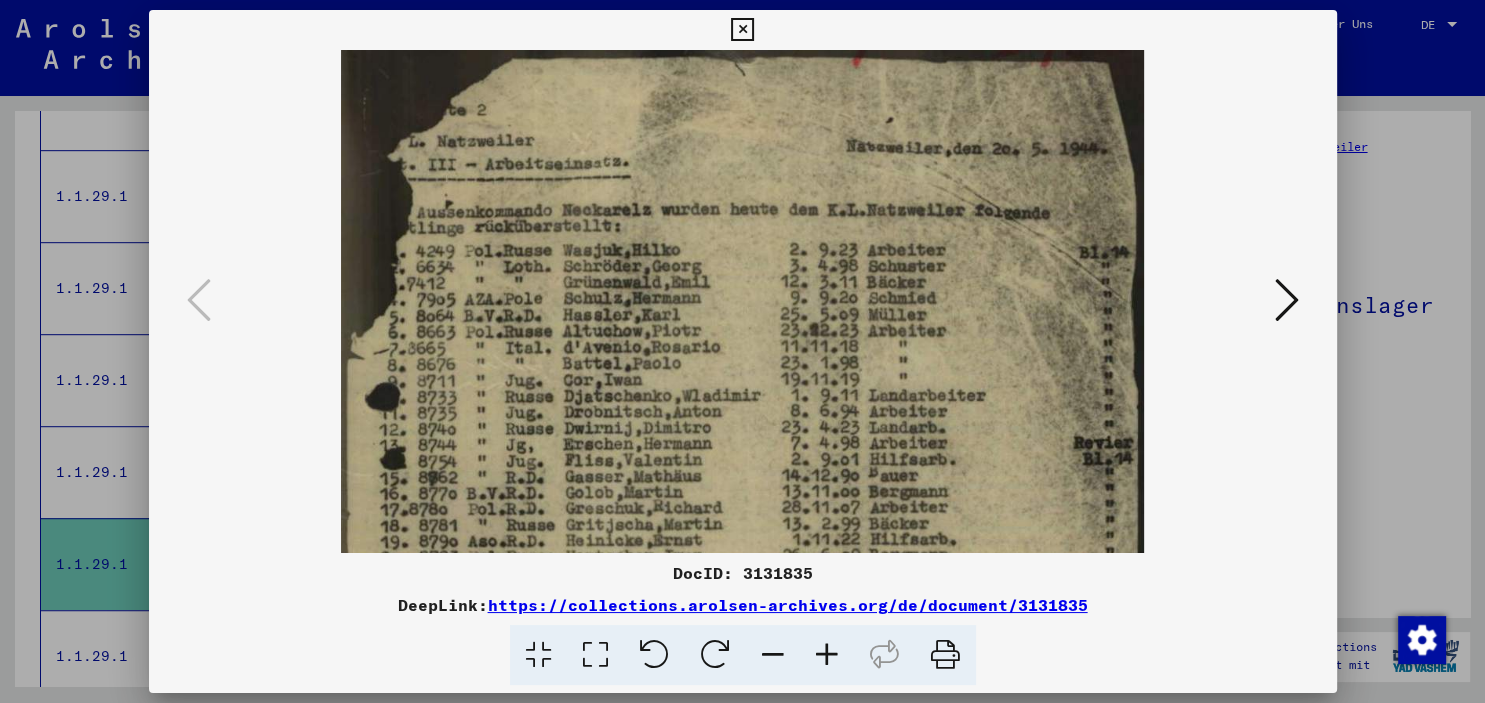 click at bounding box center (827, 655) 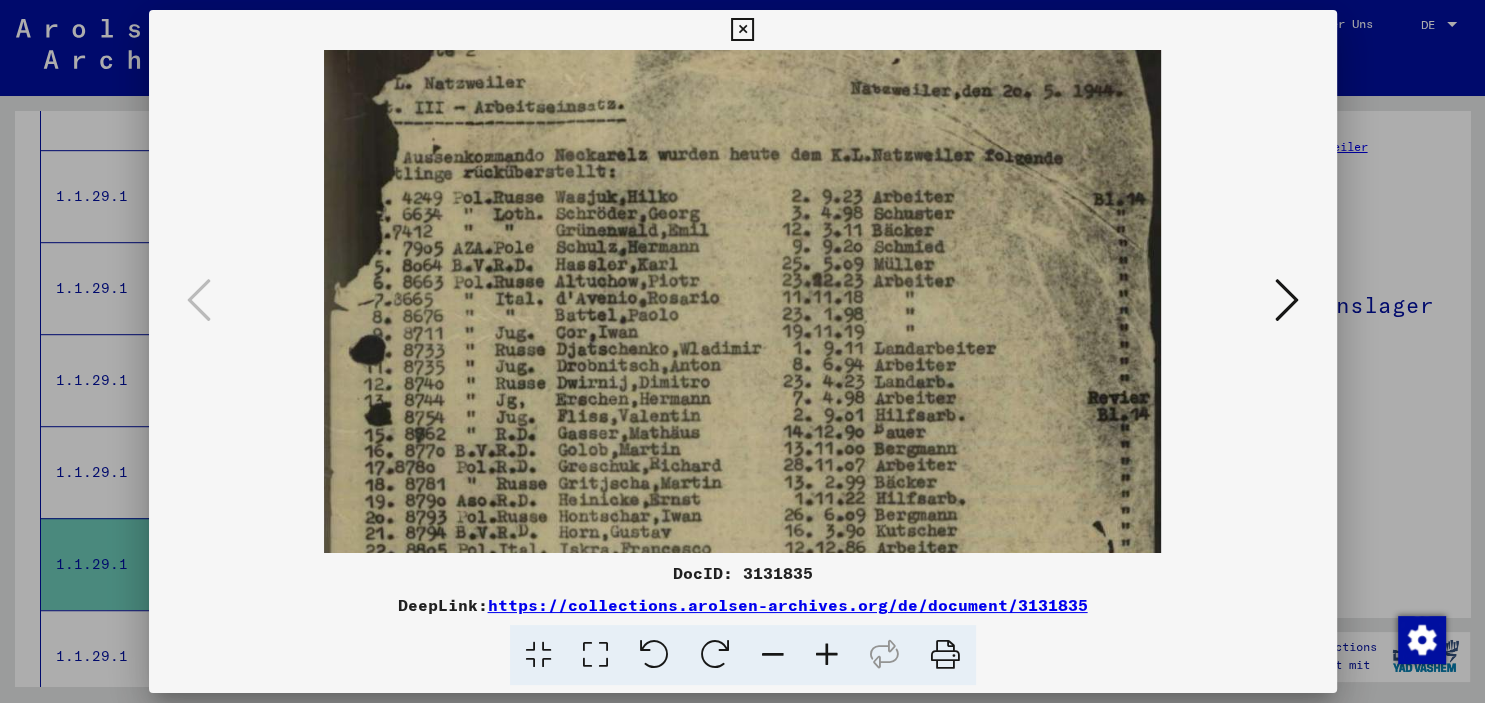 scroll, scrollTop: 92, scrollLeft: 0, axis: vertical 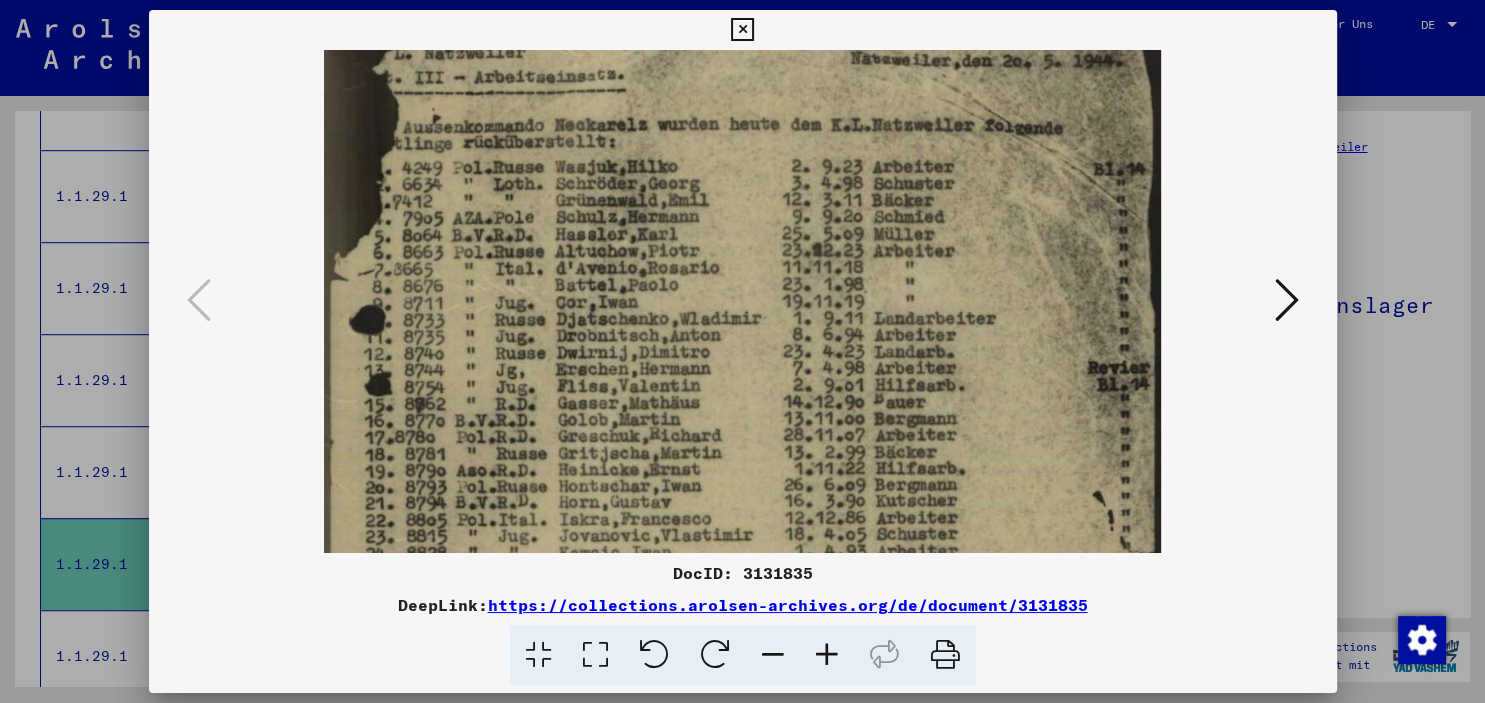 drag, startPoint x: 689, startPoint y: 477, endPoint x: 702, endPoint y: 387, distance: 90.934044 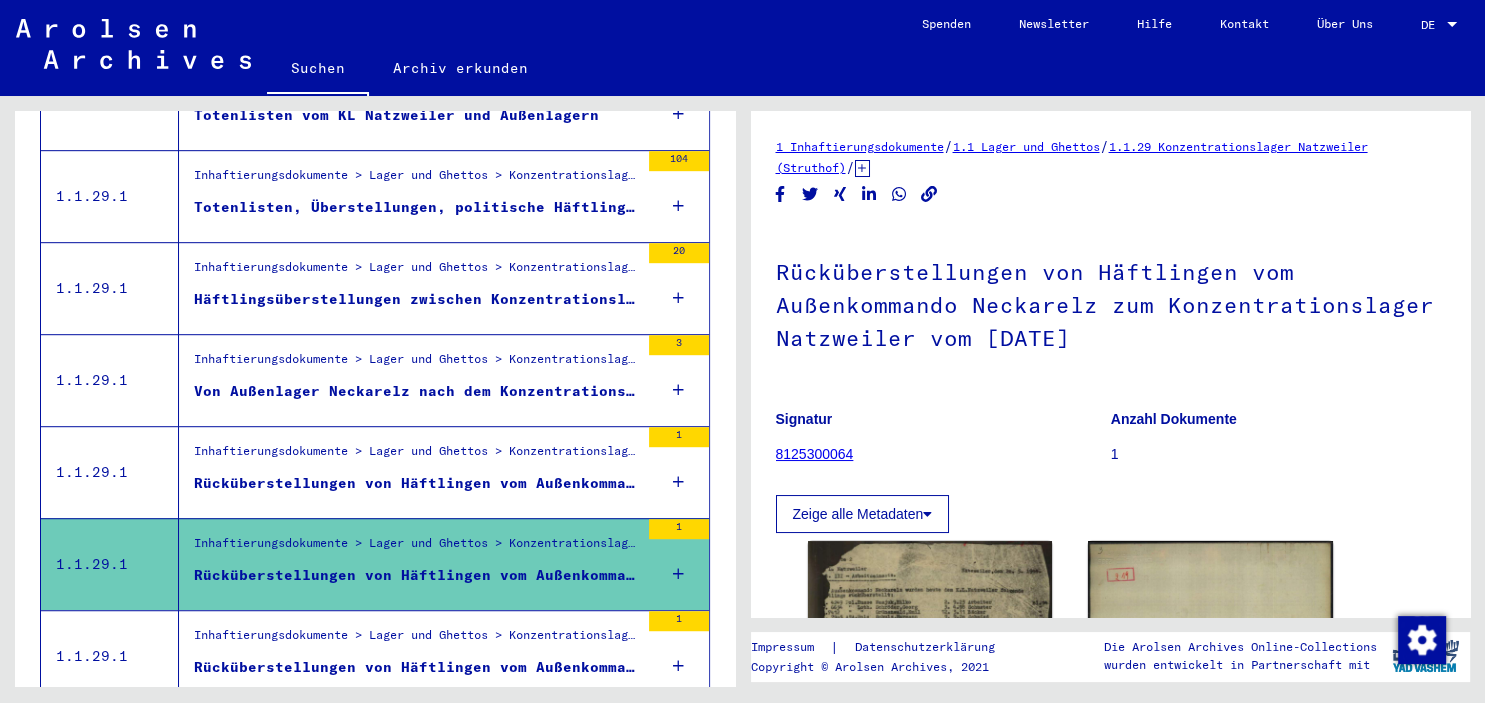 click on "Rücküberstellungen von Häftlingen vom Außenkommando Neckarelz zum Konzentrationslager Natzweiler vom [DATE]" at bounding box center (416, 667) 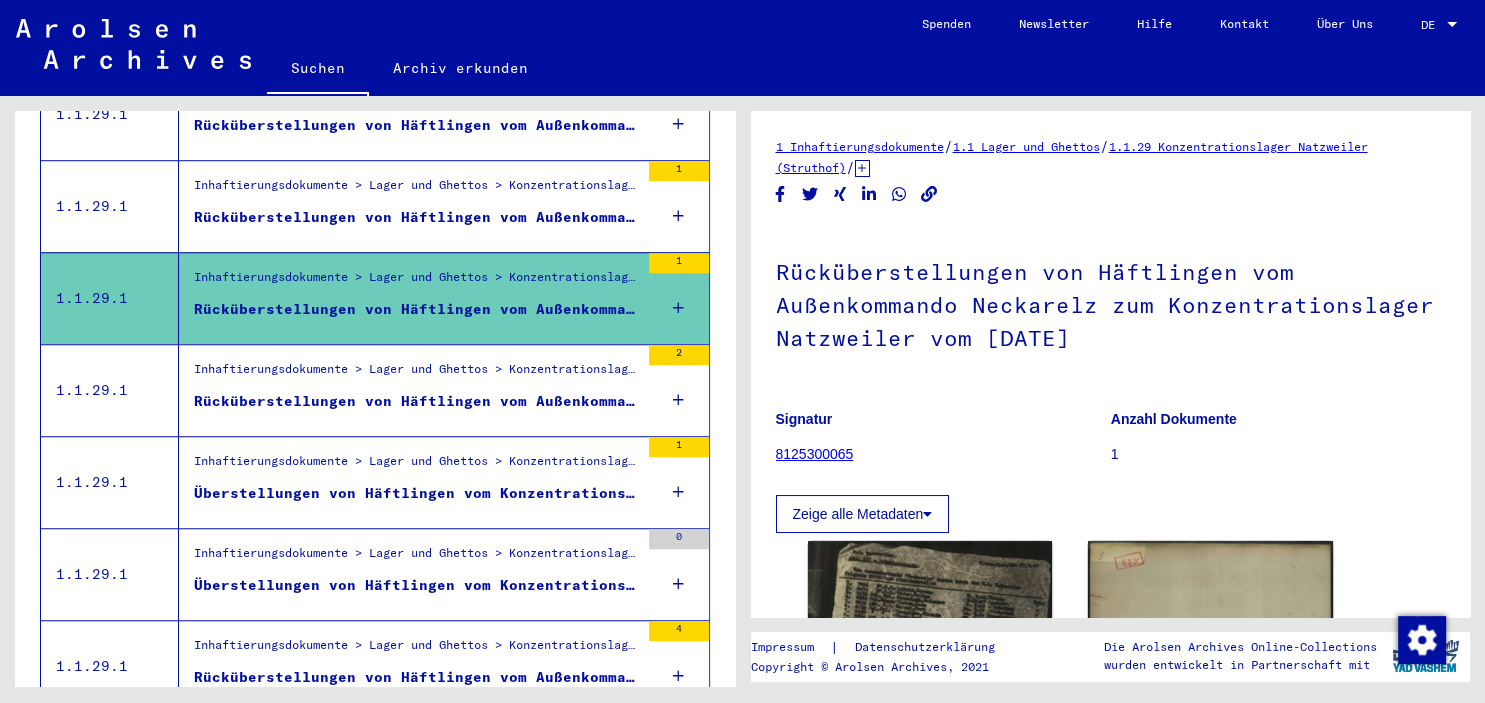 scroll, scrollTop: 1637, scrollLeft: 0, axis: vertical 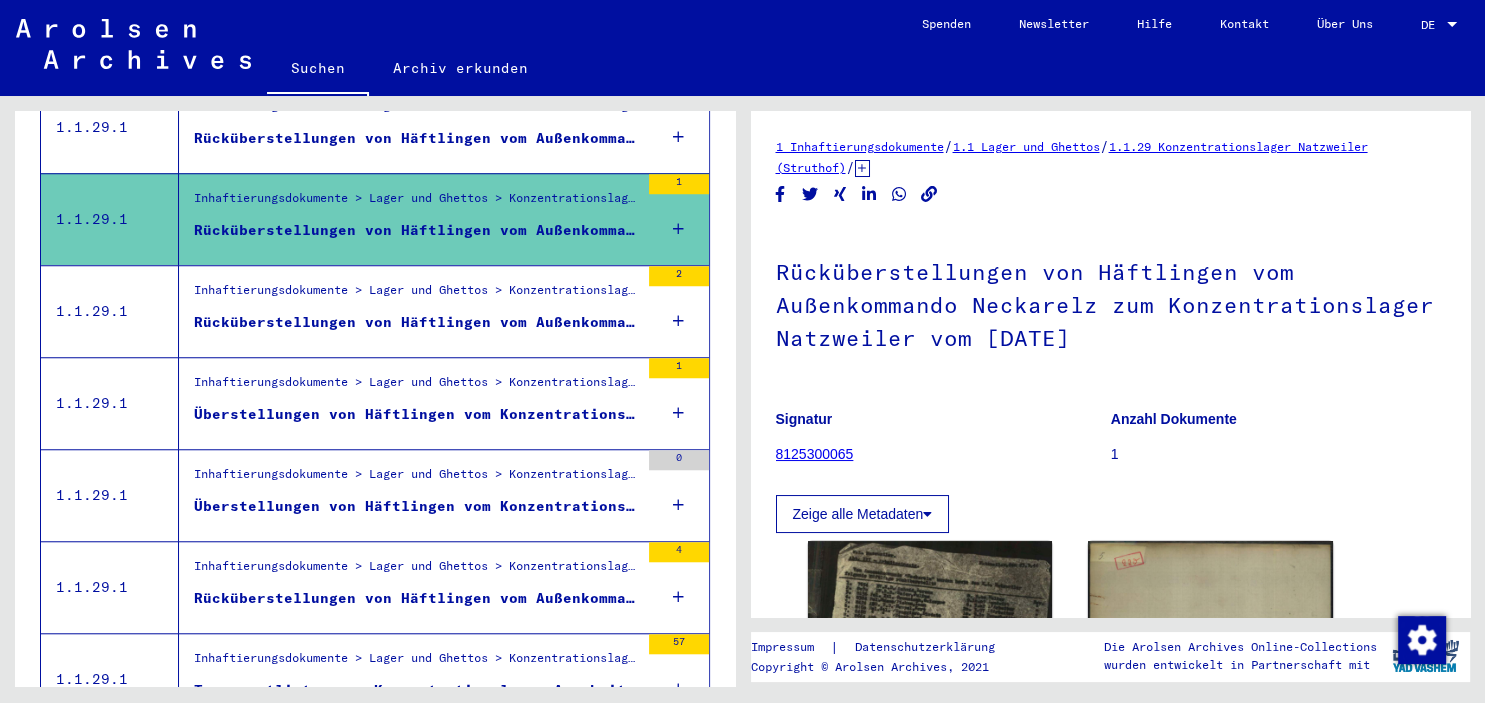 click on "Rücküberstellungen von Häftlingen vom Außenkommando Neckarelz zum Konzentrationslager Natzweiler vom [DATE]" at bounding box center (416, 322) 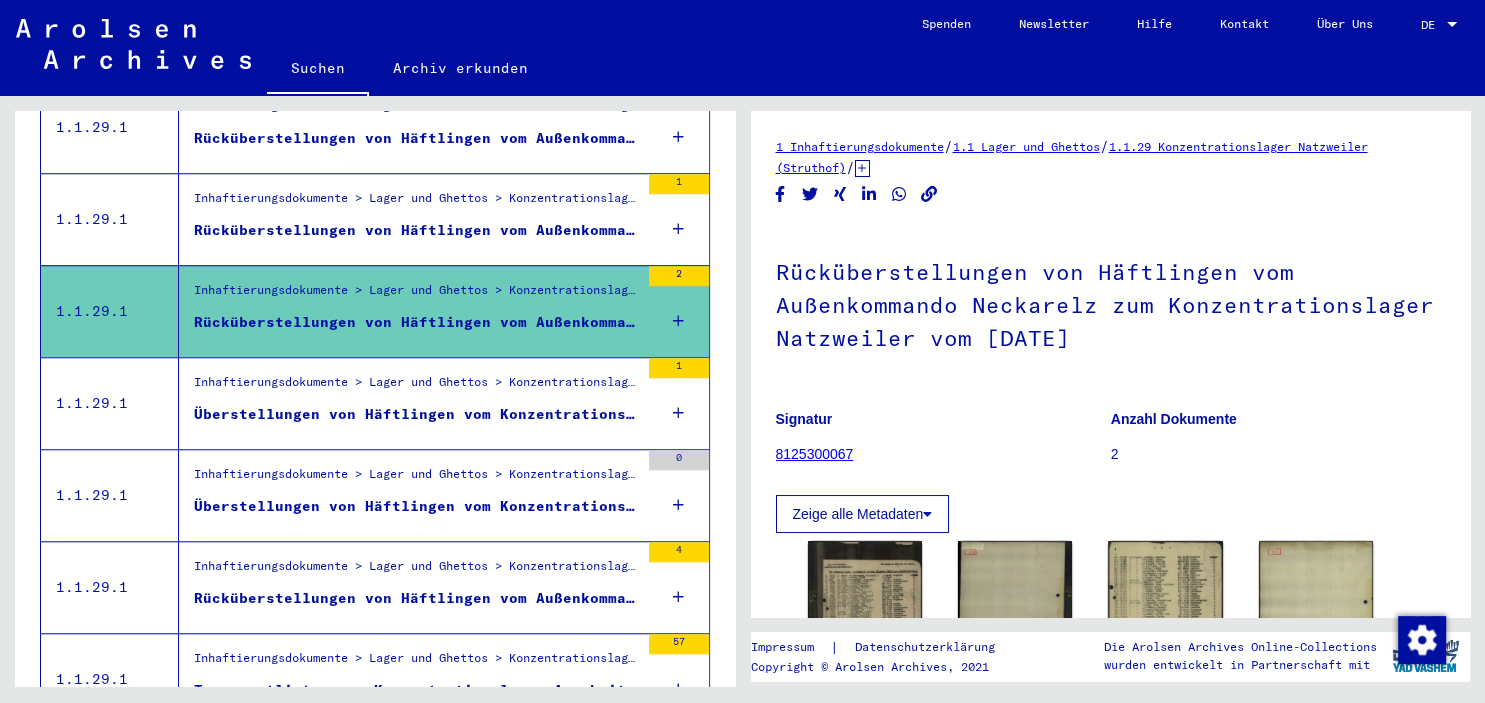 click on "Überstellungen von Häftlingen vom Konzentrationslager Natzweiler zum Außenkommando Neckarelz vom [DATE]" at bounding box center (416, 414) 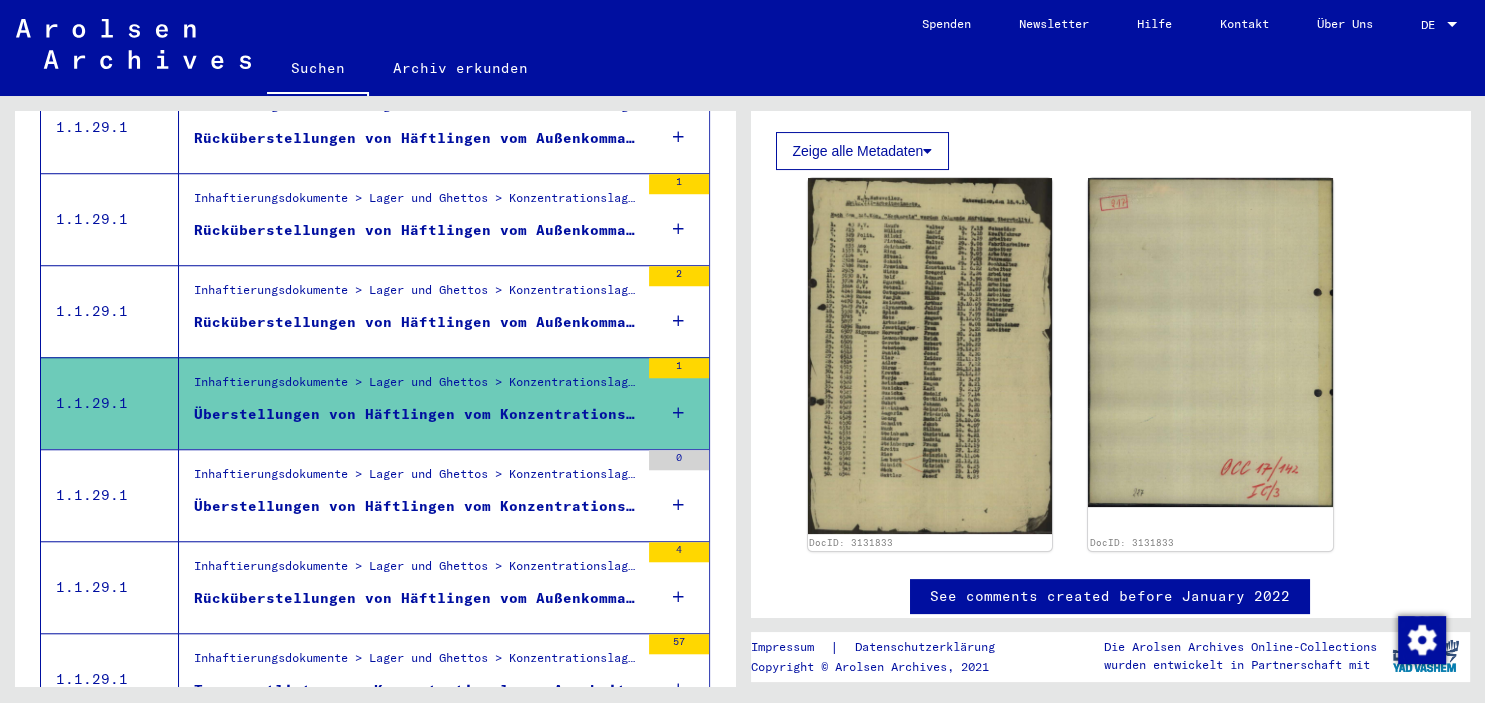 scroll, scrollTop: 368, scrollLeft: 0, axis: vertical 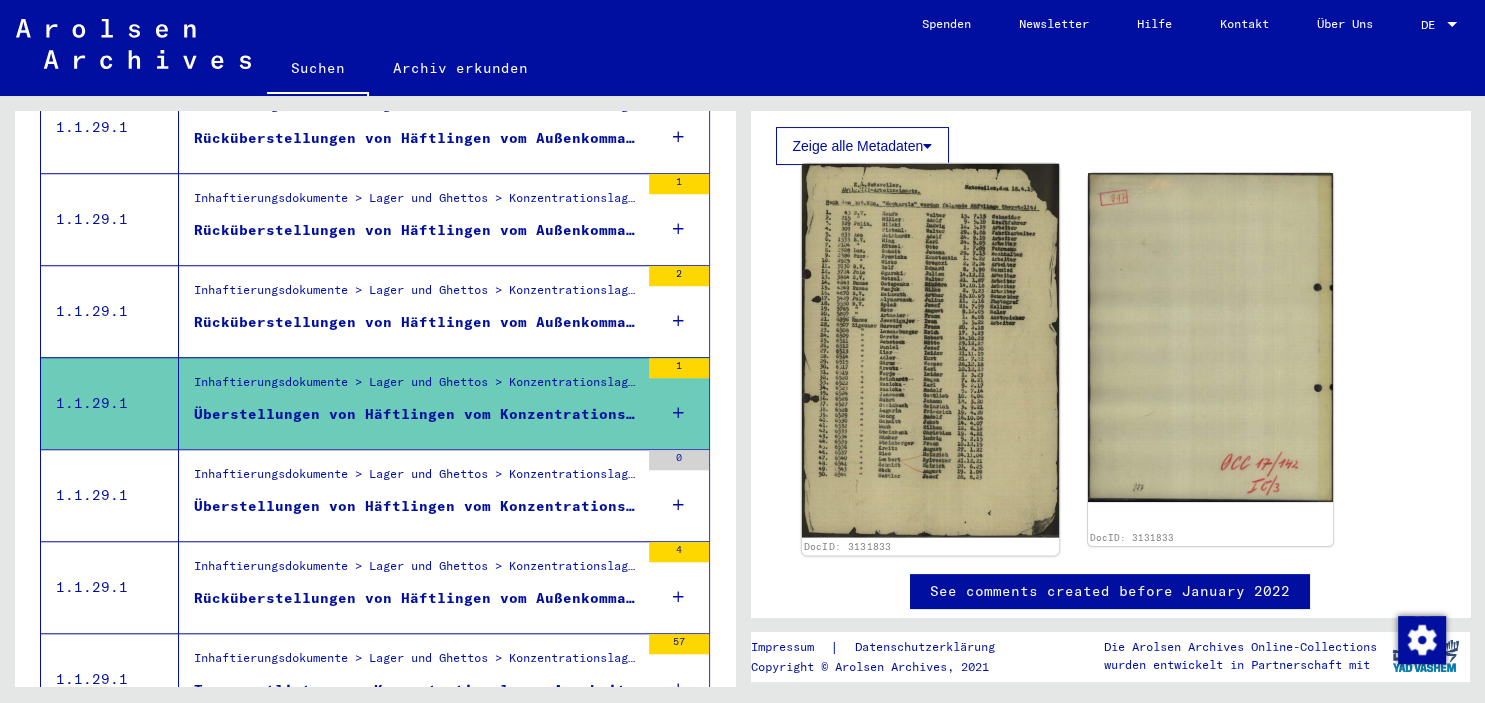 click 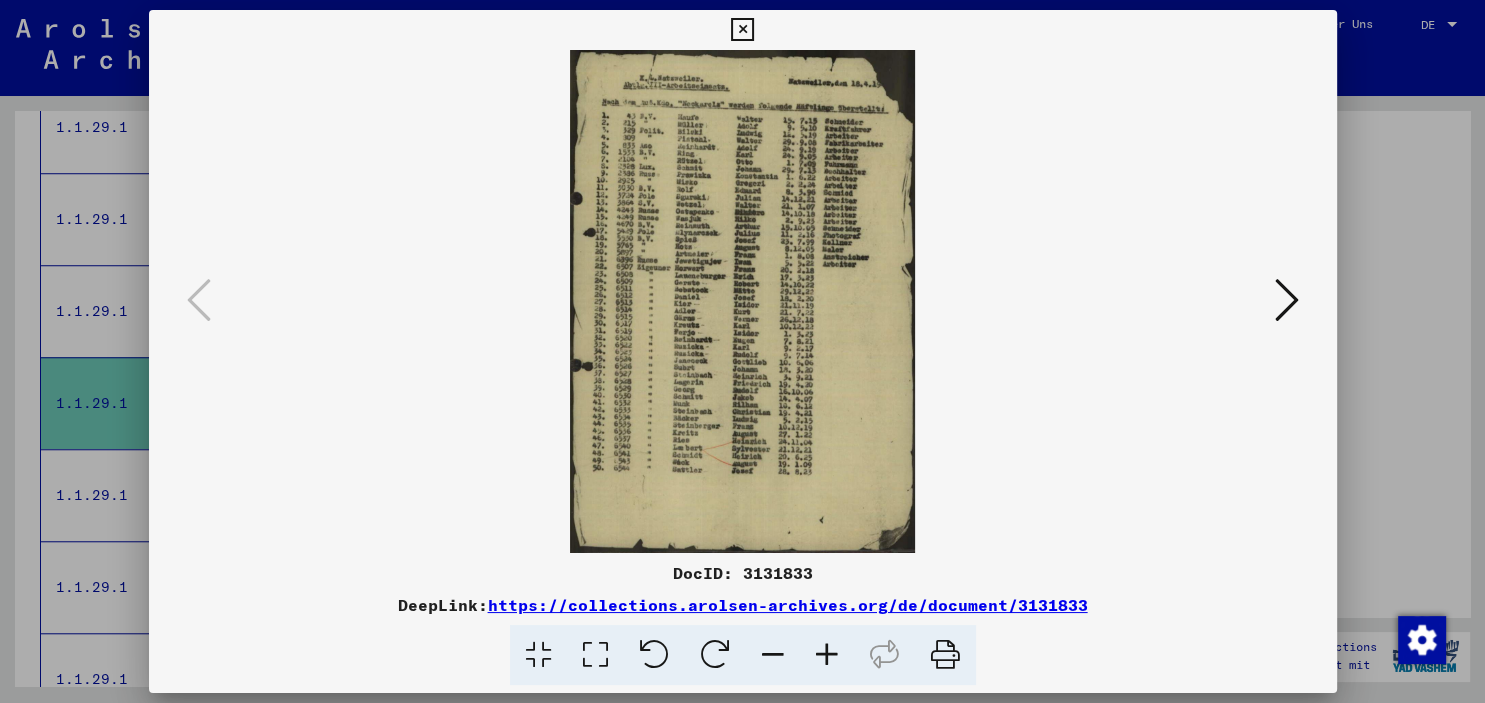 click at bounding box center (827, 655) 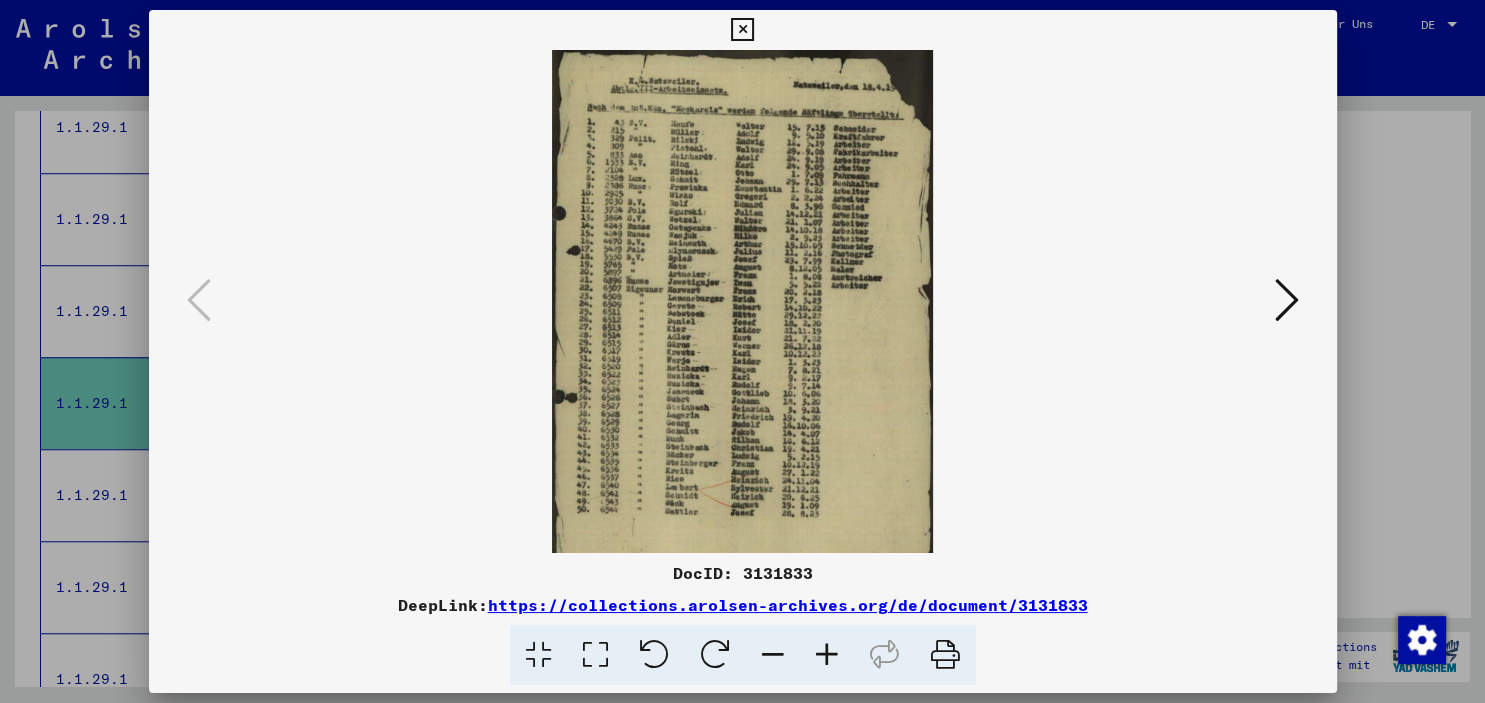 click at bounding box center (827, 655) 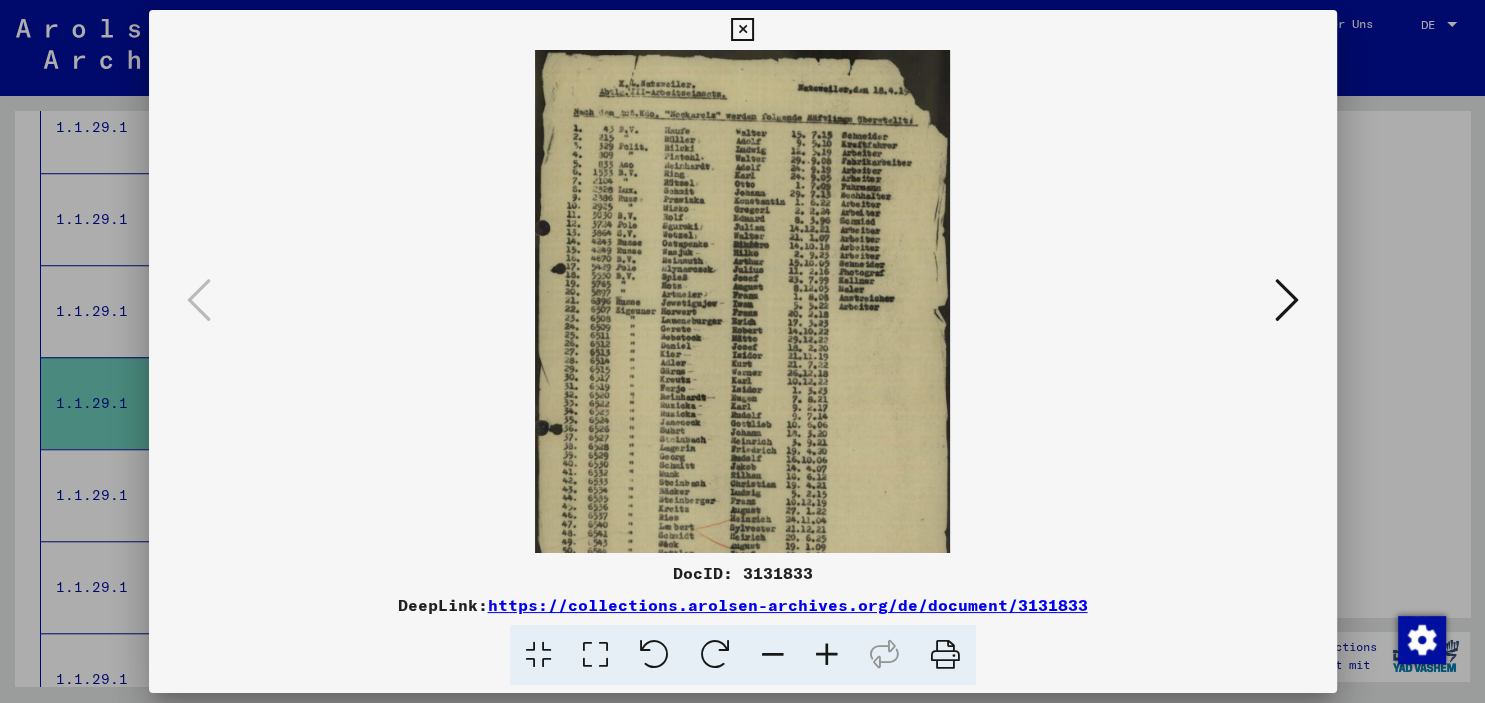 click at bounding box center (827, 655) 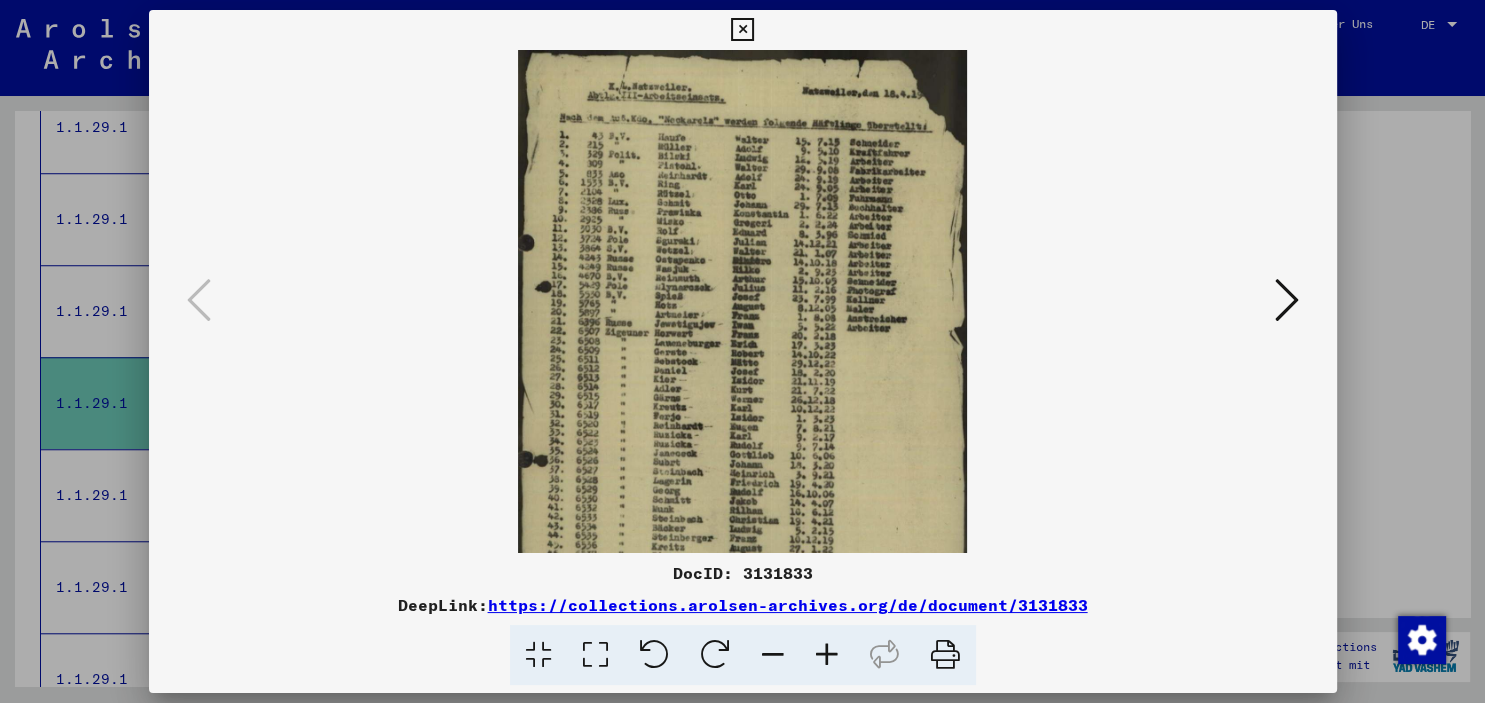 click at bounding box center (827, 655) 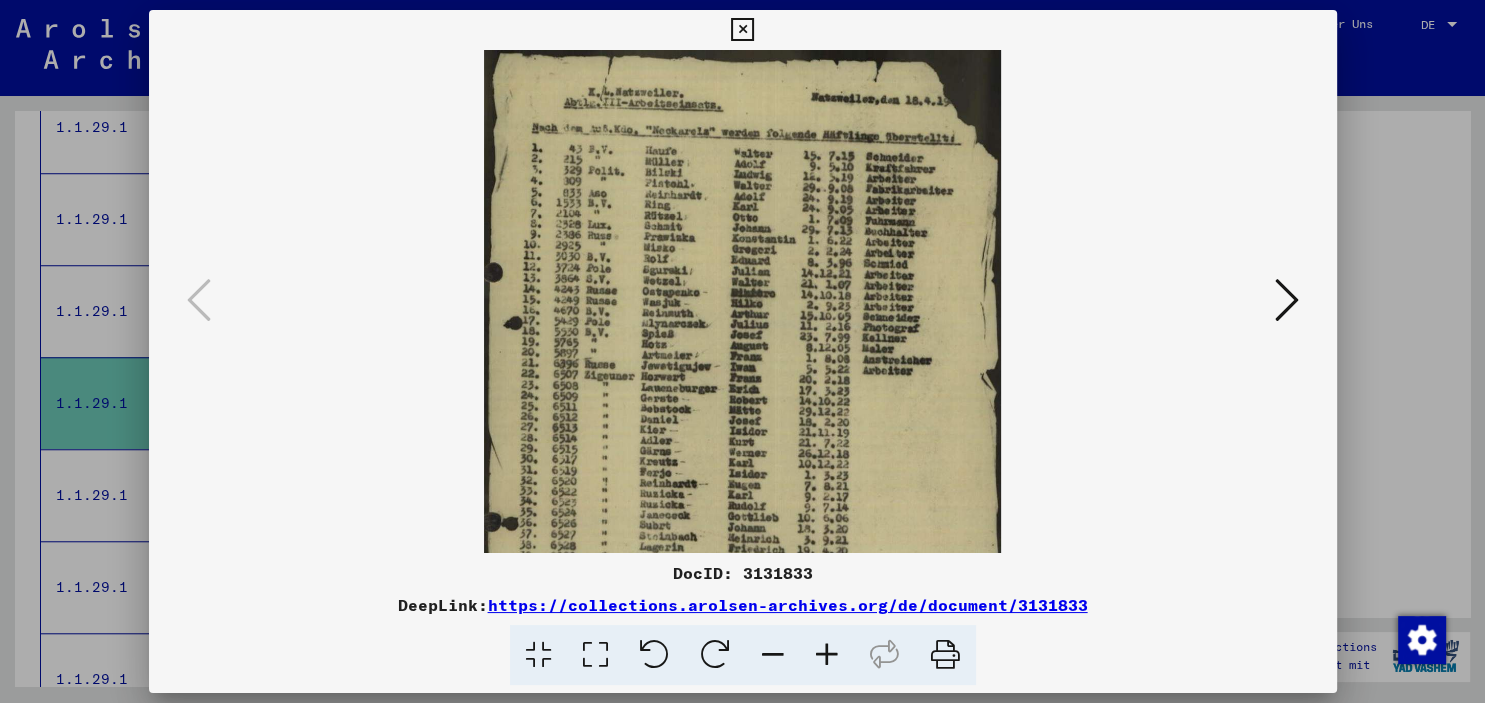 click at bounding box center [827, 655] 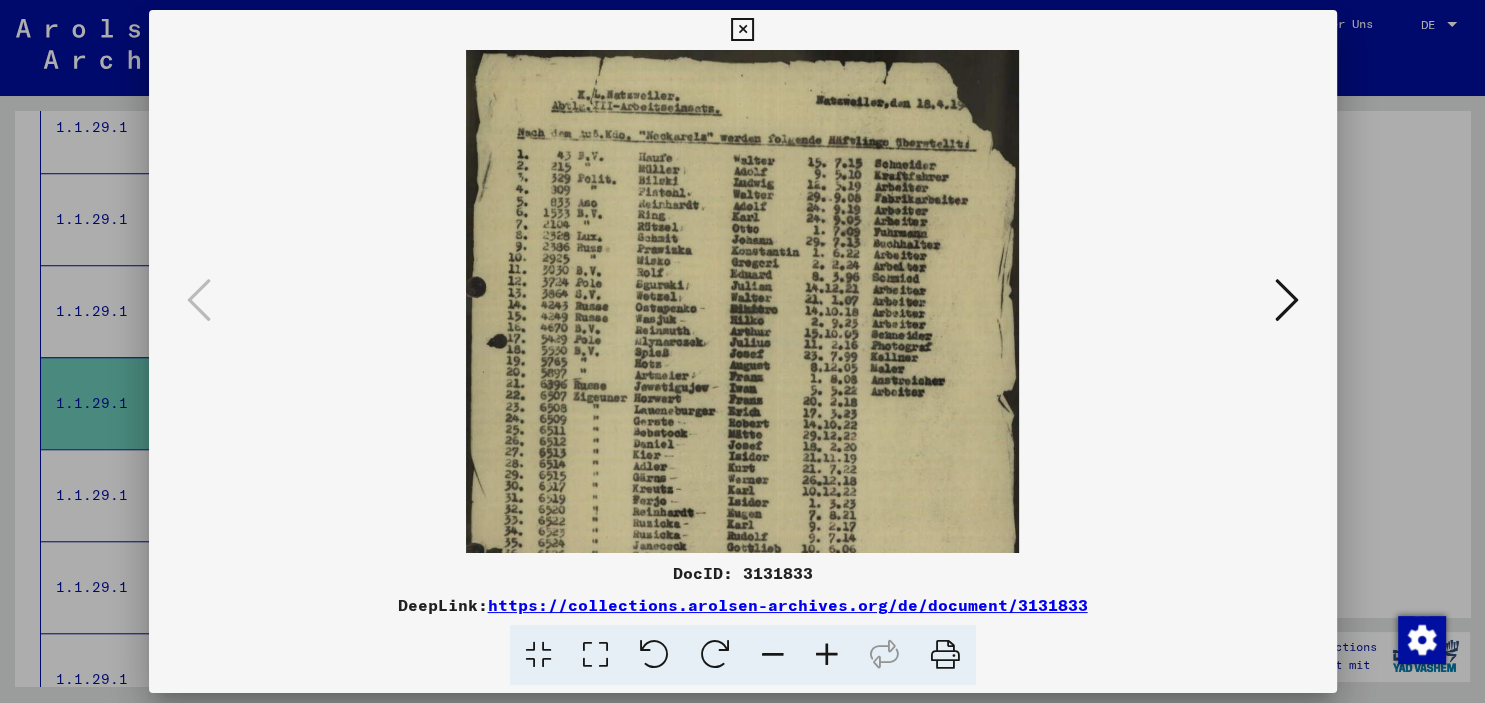 click at bounding box center (827, 655) 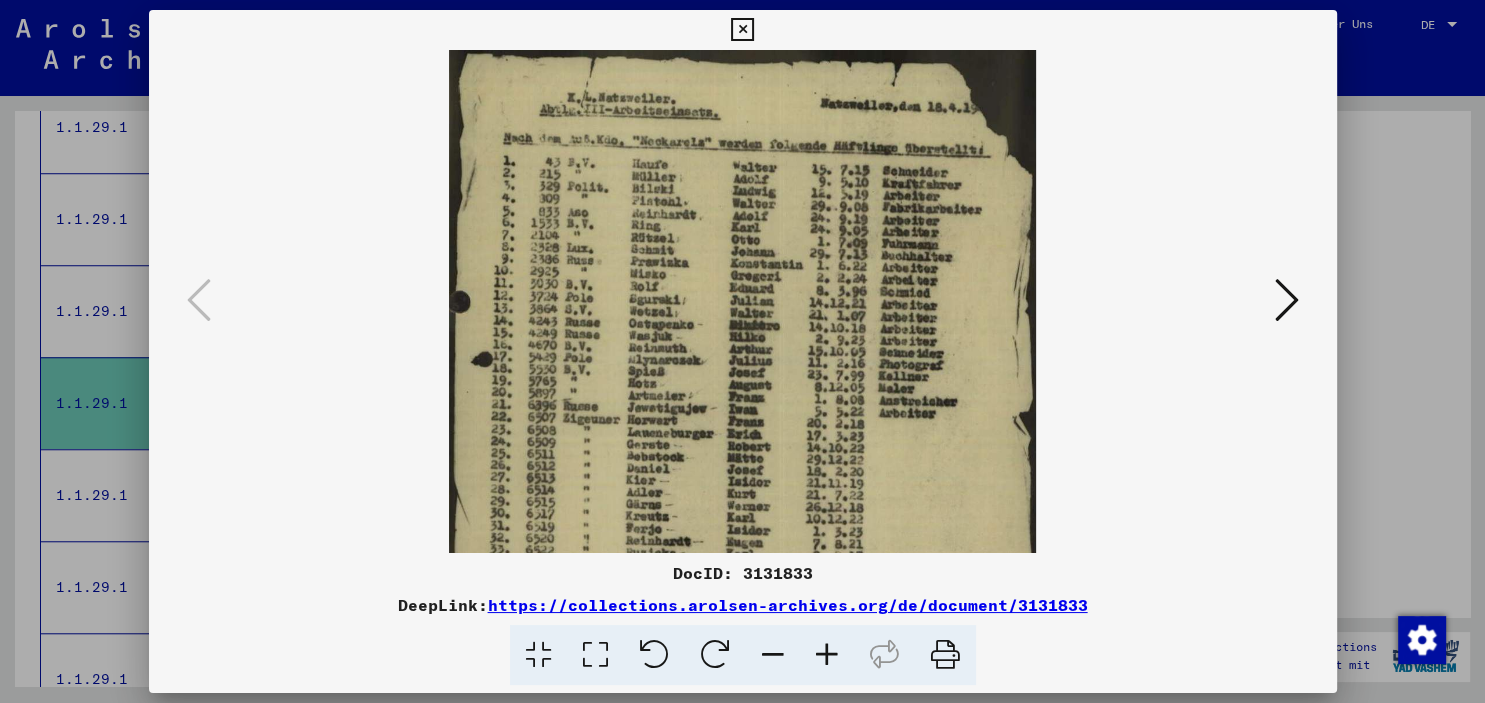 click at bounding box center [827, 655] 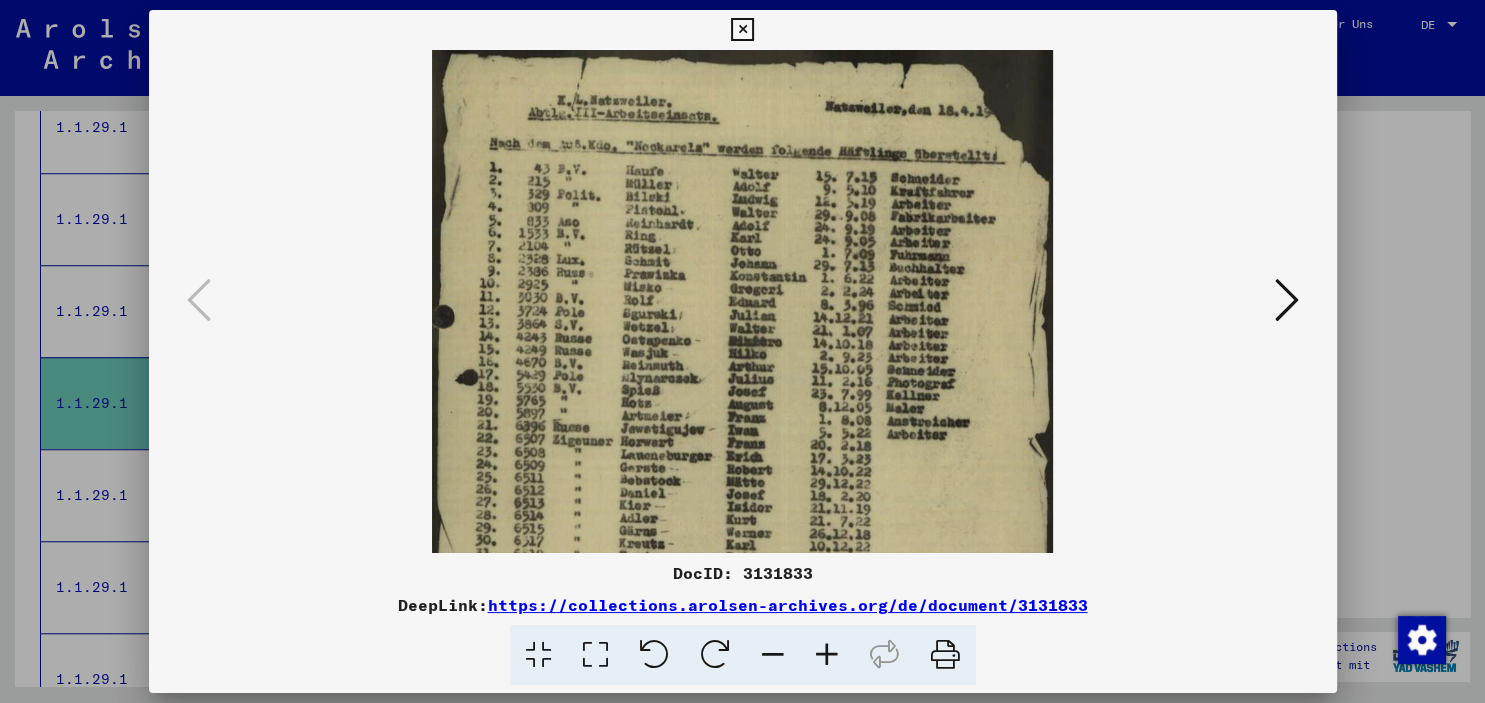 click at bounding box center [827, 655] 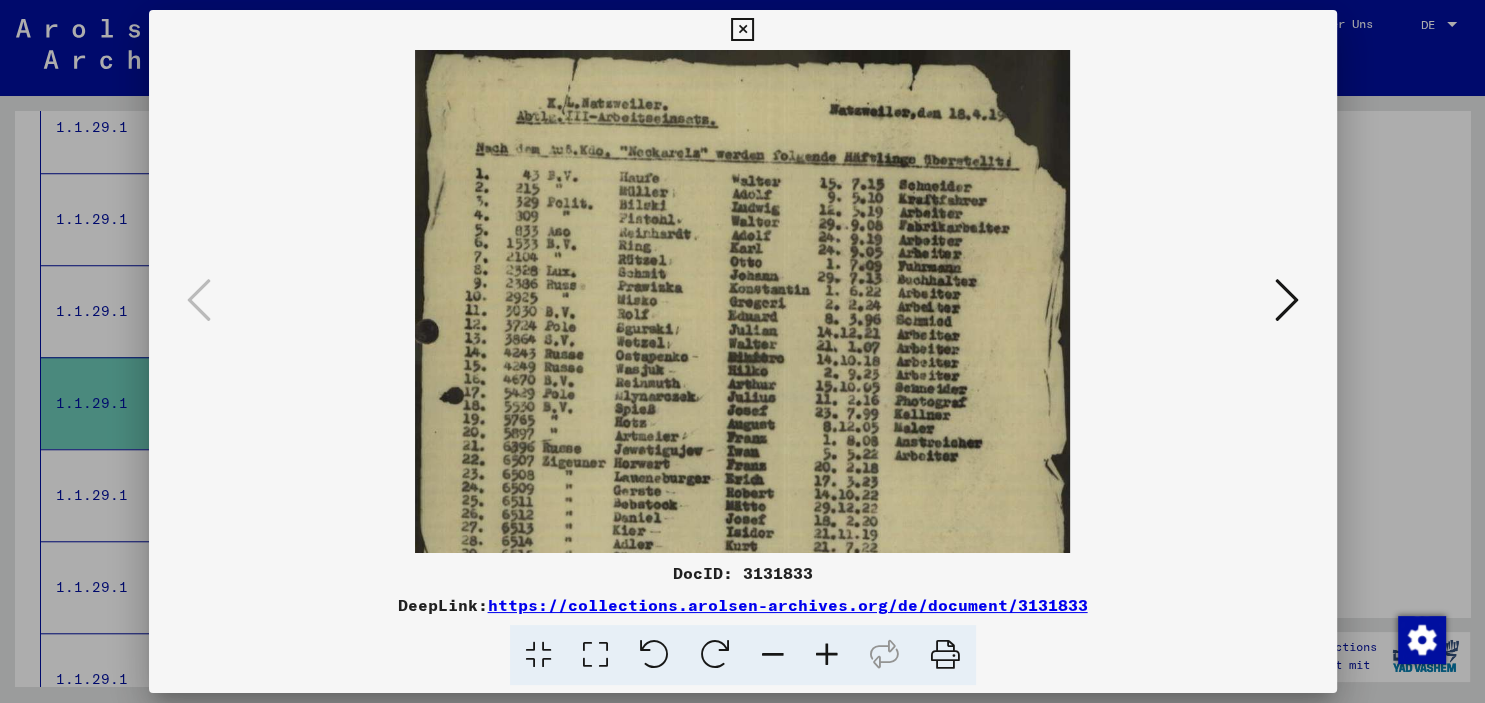 click at bounding box center (827, 655) 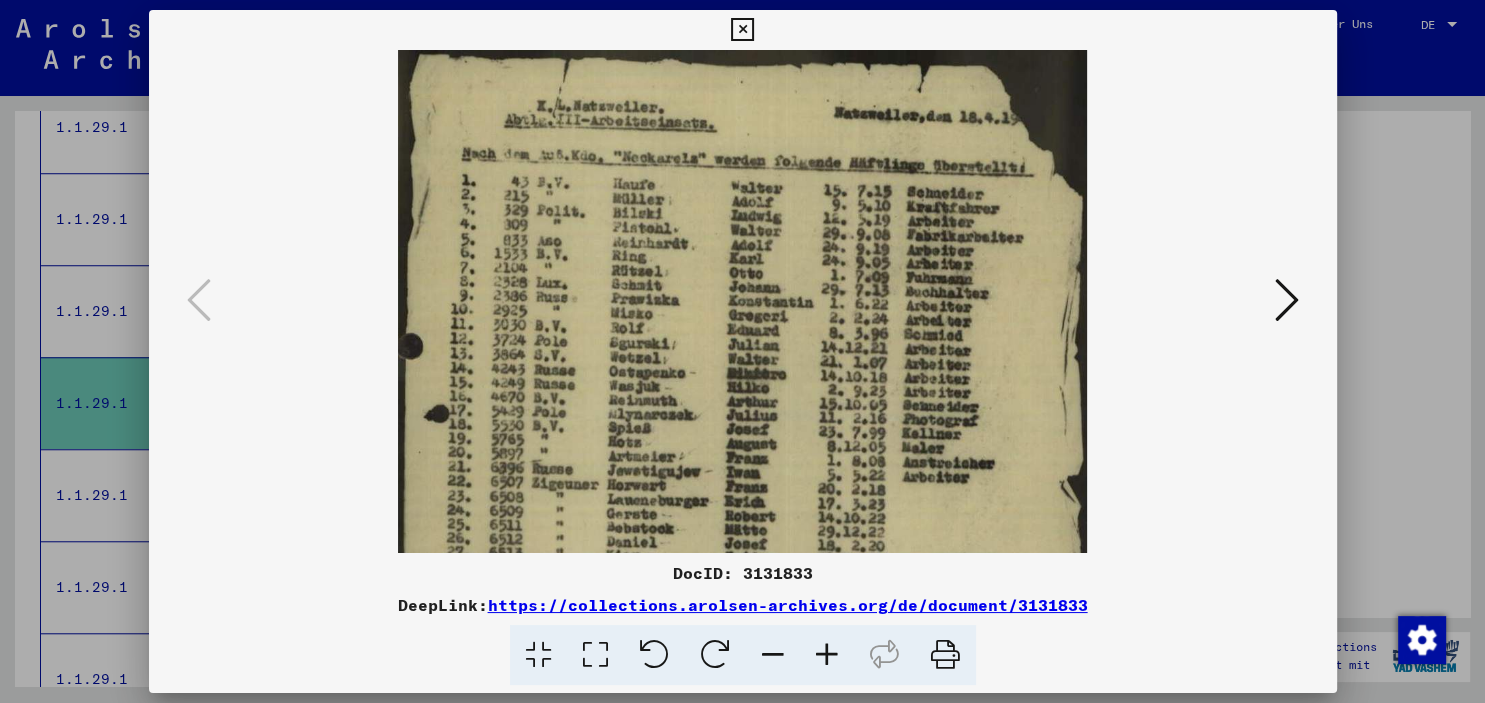 click at bounding box center [827, 655] 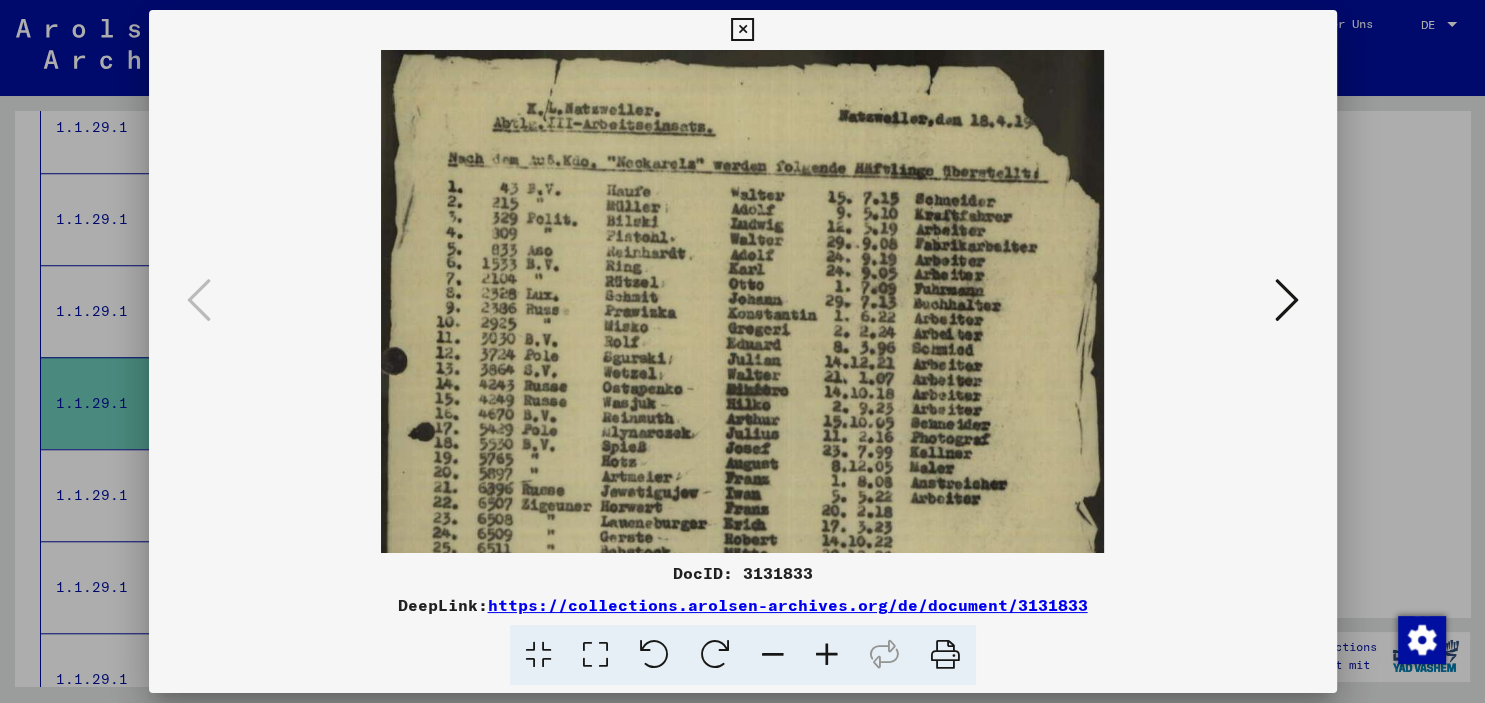 click at bounding box center (827, 655) 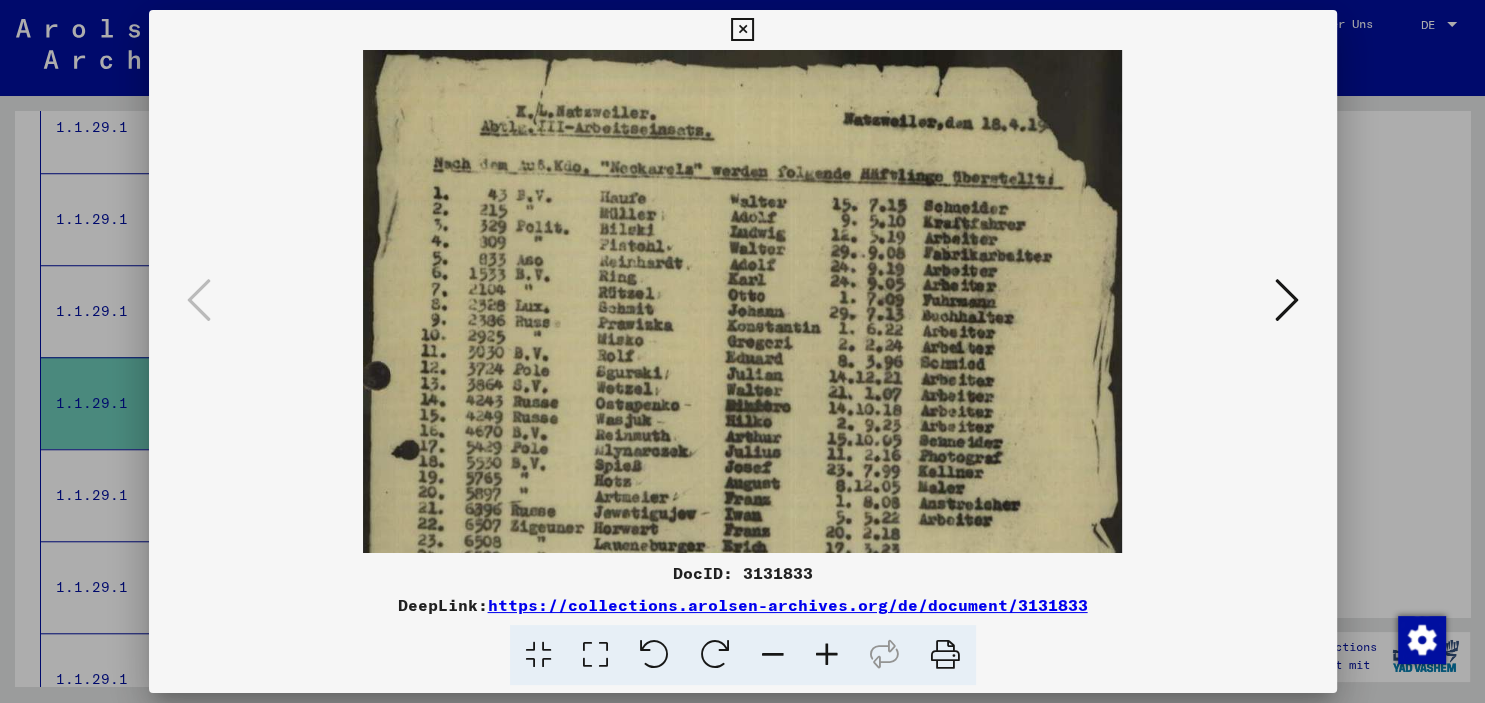 drag, startPoint x: 454, startPoint y: 591, endPoint x: 452, endPoint y: 652, distance: 61.03278 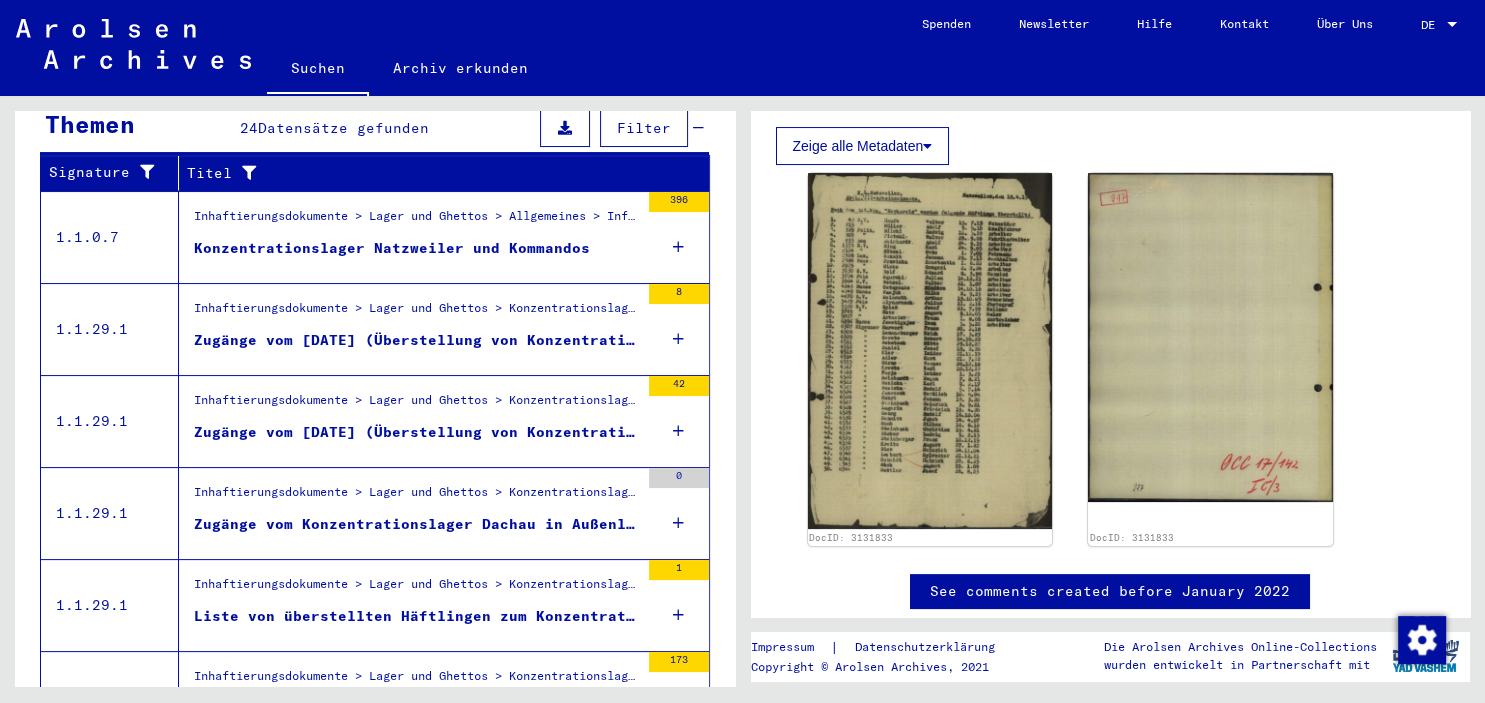 scroll, scrollTop: 0, scrollLeft: 0, axis: both 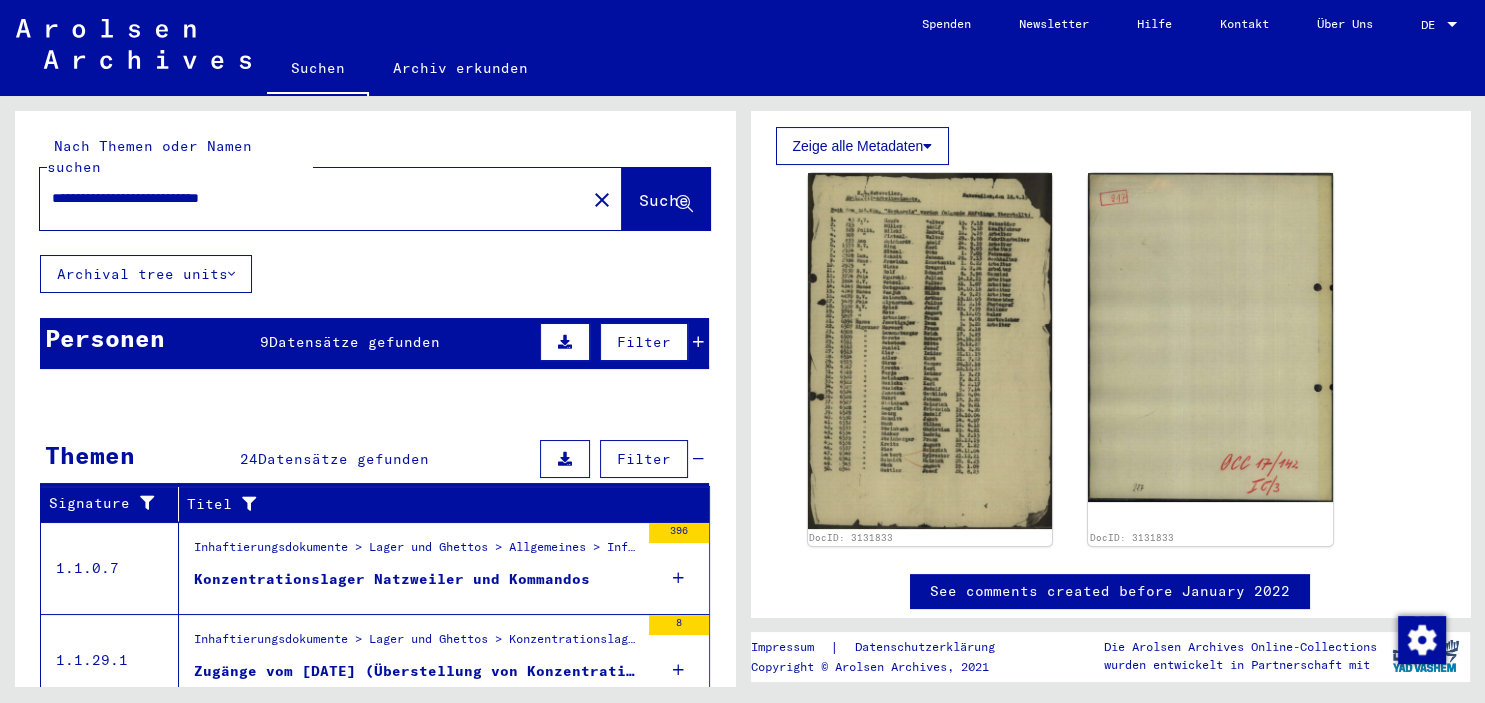 click on "Zugänge vom [DATE] (Überstellung von Konzentrationslager Dachau nach Neckarelz)" at bounding box center (416, 671) 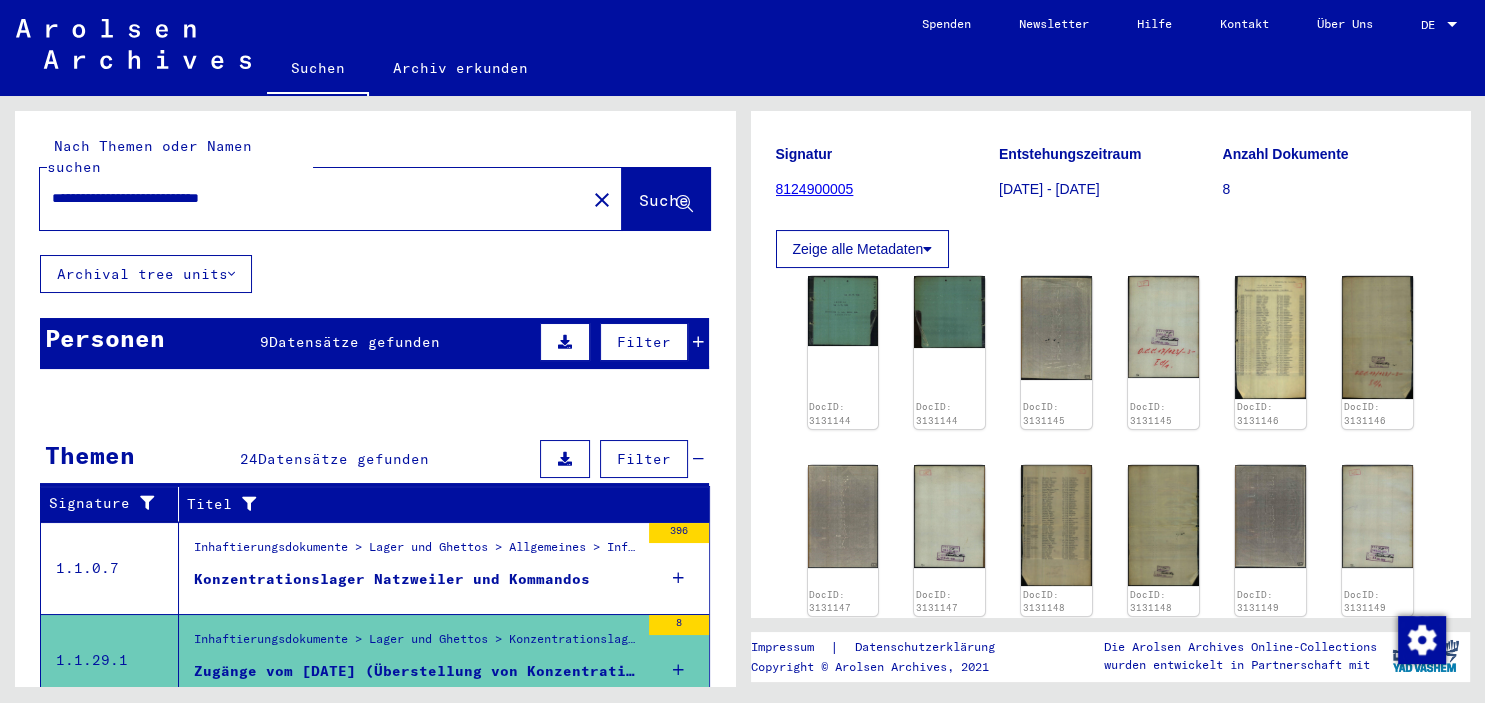 scroll, scrollTop: 147, scrollLeft: 0, axis: vertical 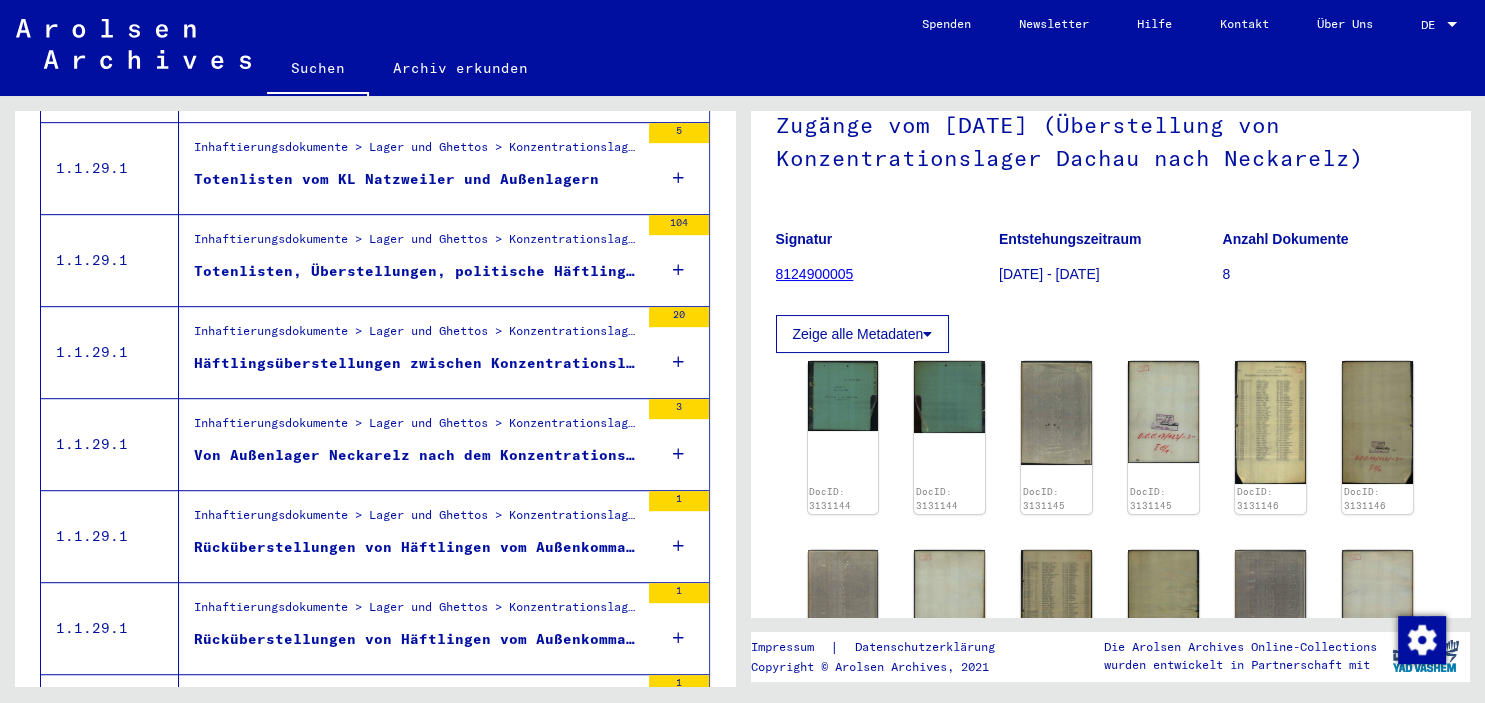 click on "Von Außenlager Neckarelz nach dem Konzentrationslager Natzweiler rücküberstellte Häftlinge" at bounding box center (416, 455) 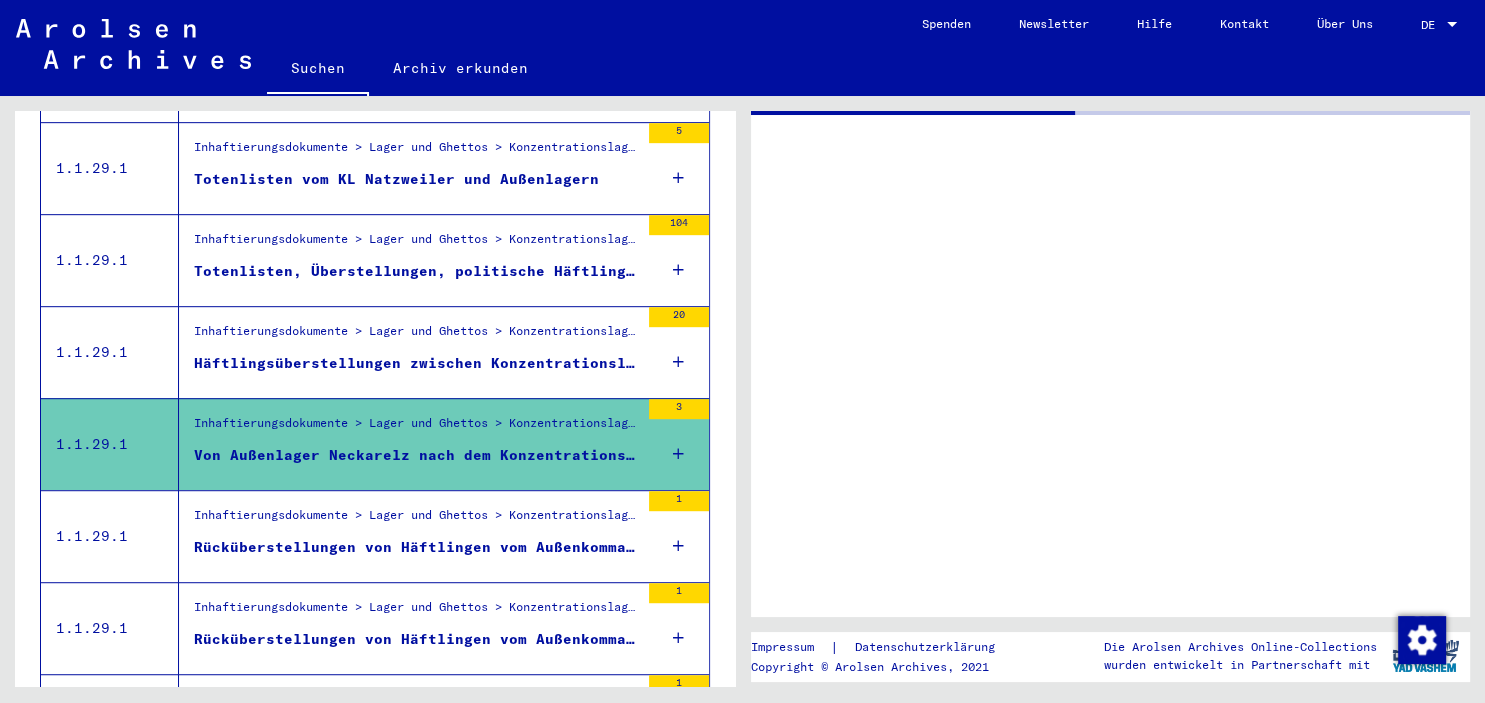 scroll, scrollTop: 0, scrollLeft: 0, axis: both 